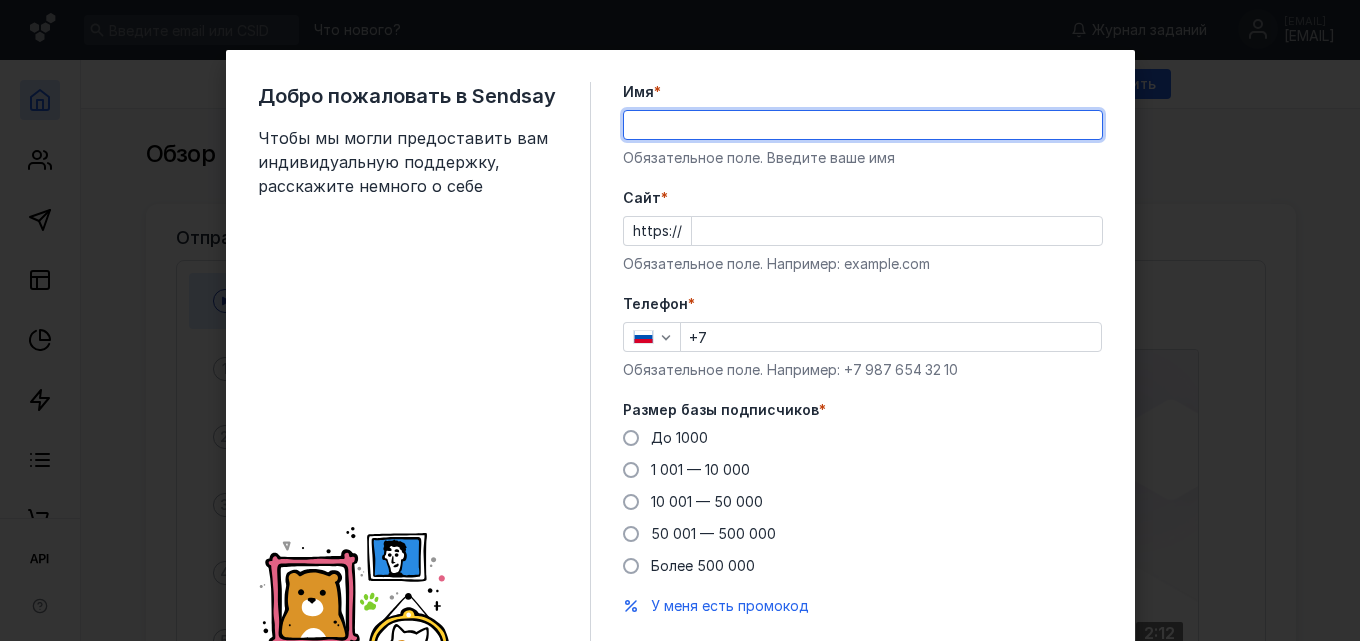 scroll, scrollTop: 0, scrollLeft: 0, axis: both 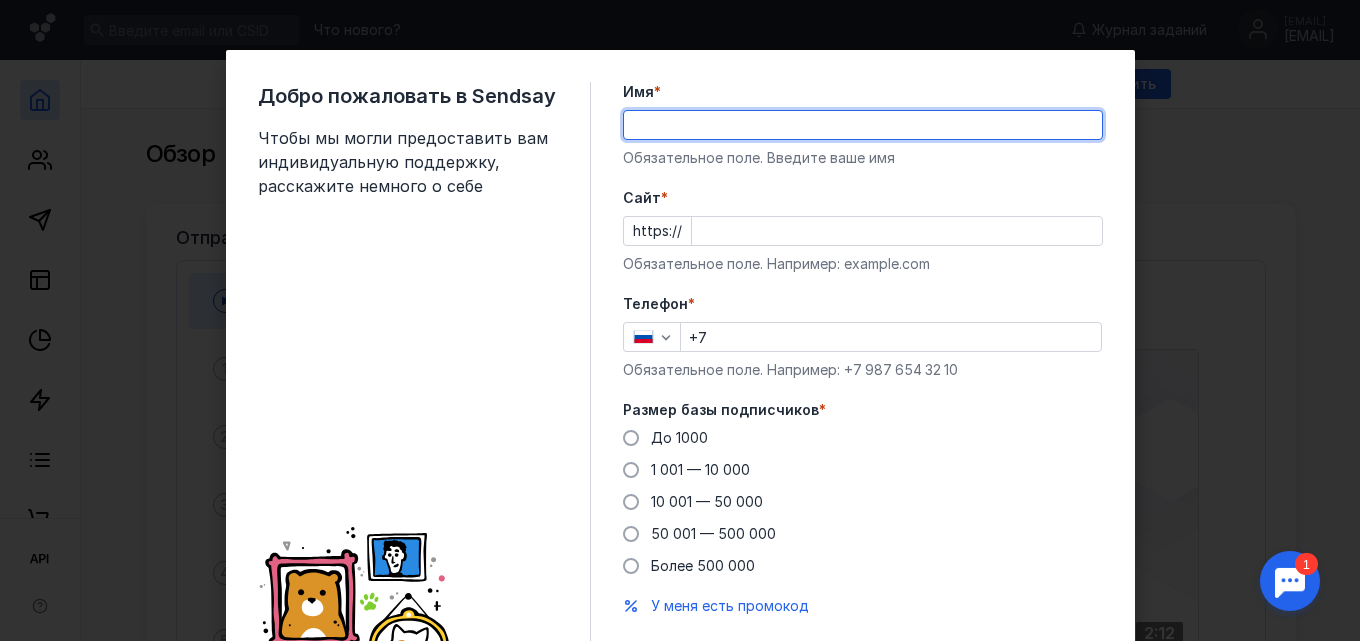 click on "Имя  * Обязательное поле. Введите ваше имя Cайт  * https:// Обязательное поле. Например: example.com Телефон  * +7 Обязательное поле. Например: +7 987 654 32 10 Размер базы подписчиков  * До 1000 1 001 — 10 000 10 001 — 50 000 50 001 — 500 000 Более 500 000 У меня есть промокод Отправить" at bounding box center [863, 383] 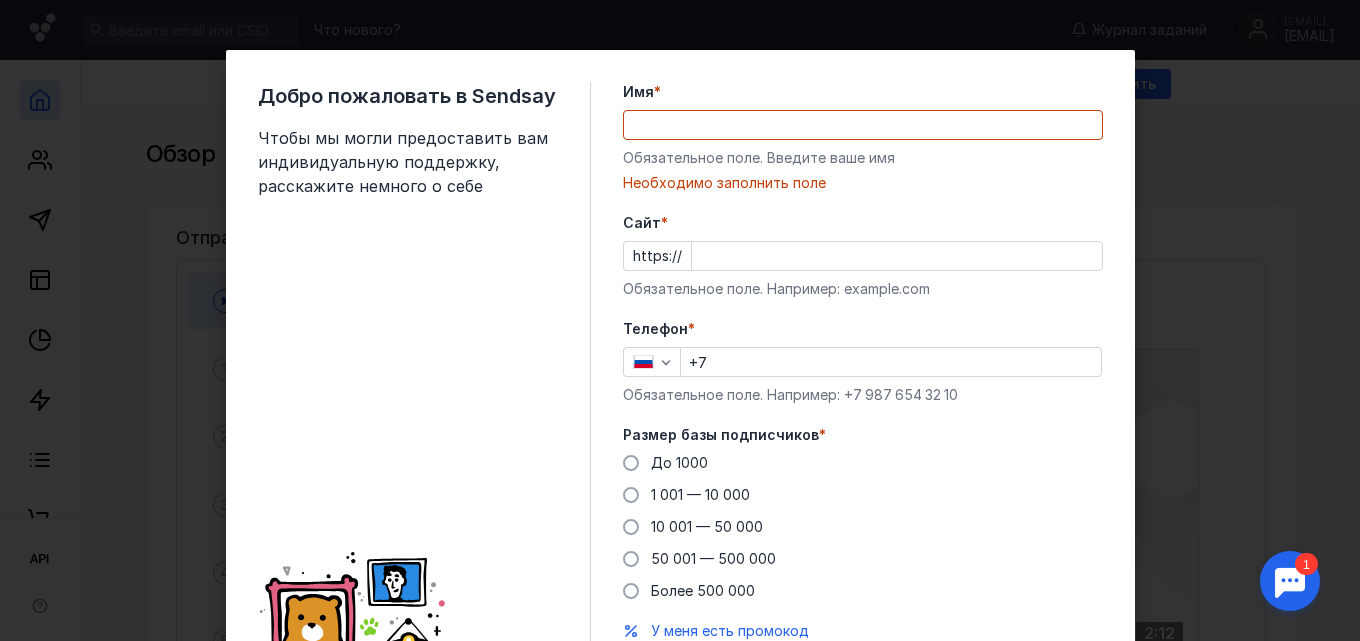 click on "Cайт  *" at bounding box center [897, 256] 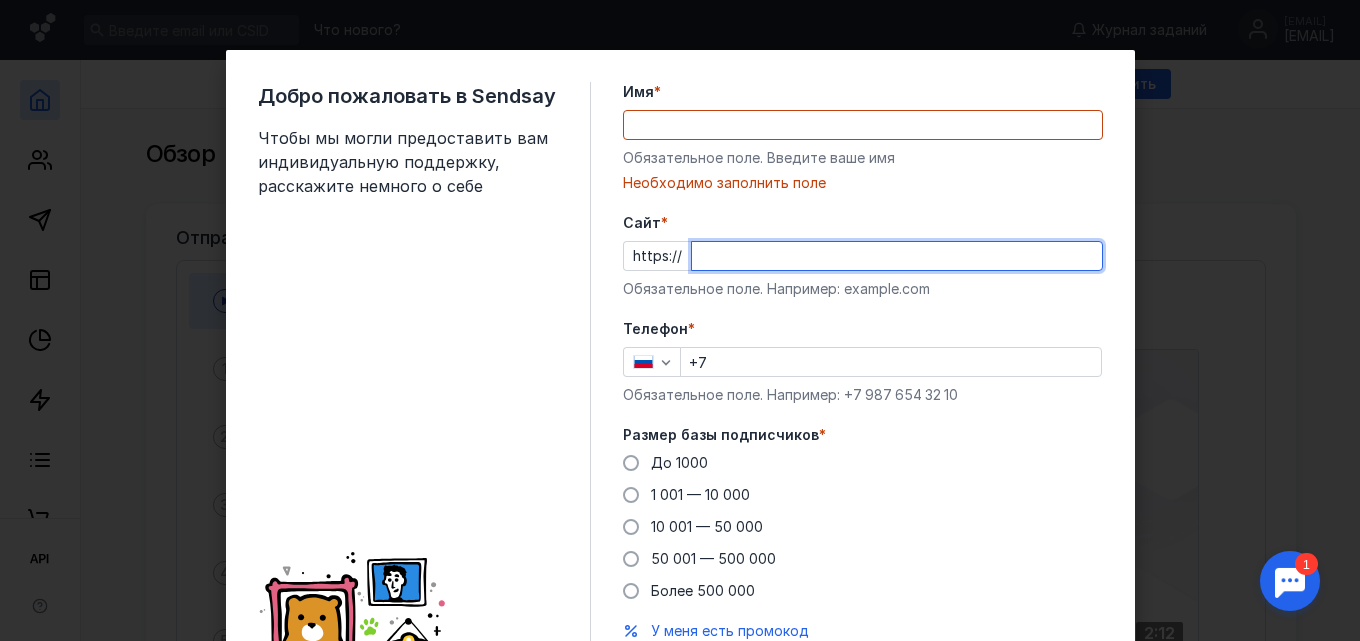 click on "Телефон  * +7 Обязательное поле. Например: +7 987 654 32 10" at bounding box center (863, 362) 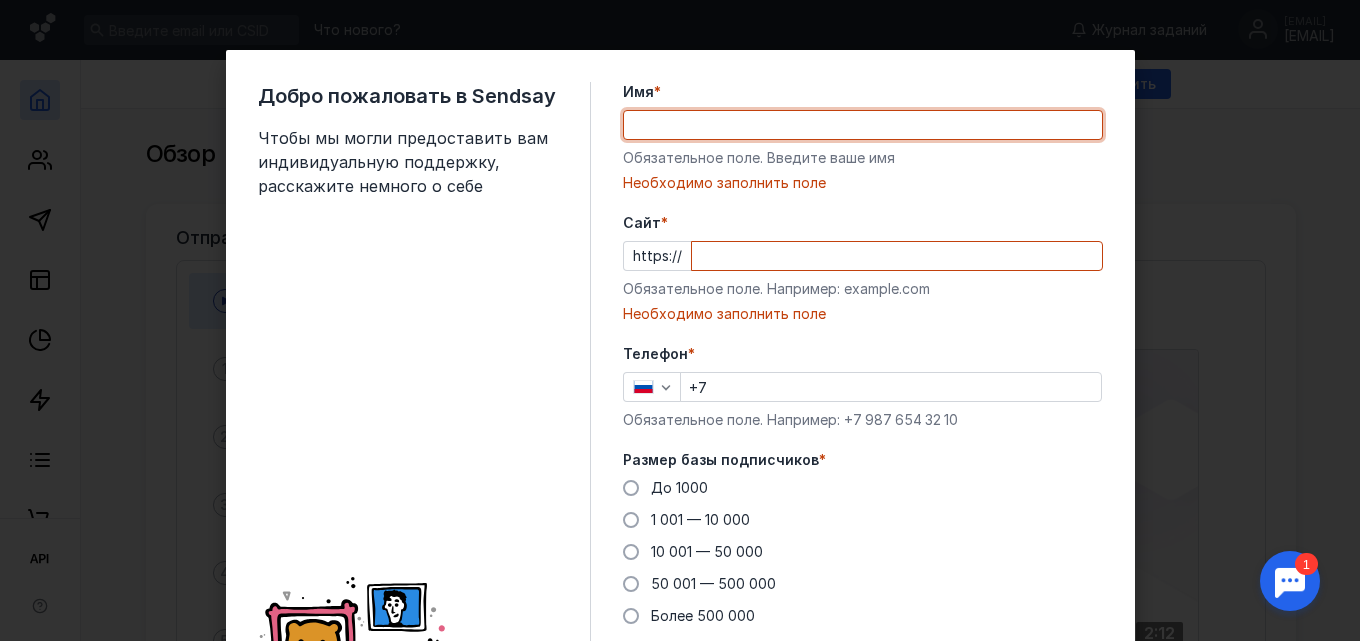 click on "Имя  *" at bounding box center [863, 125] 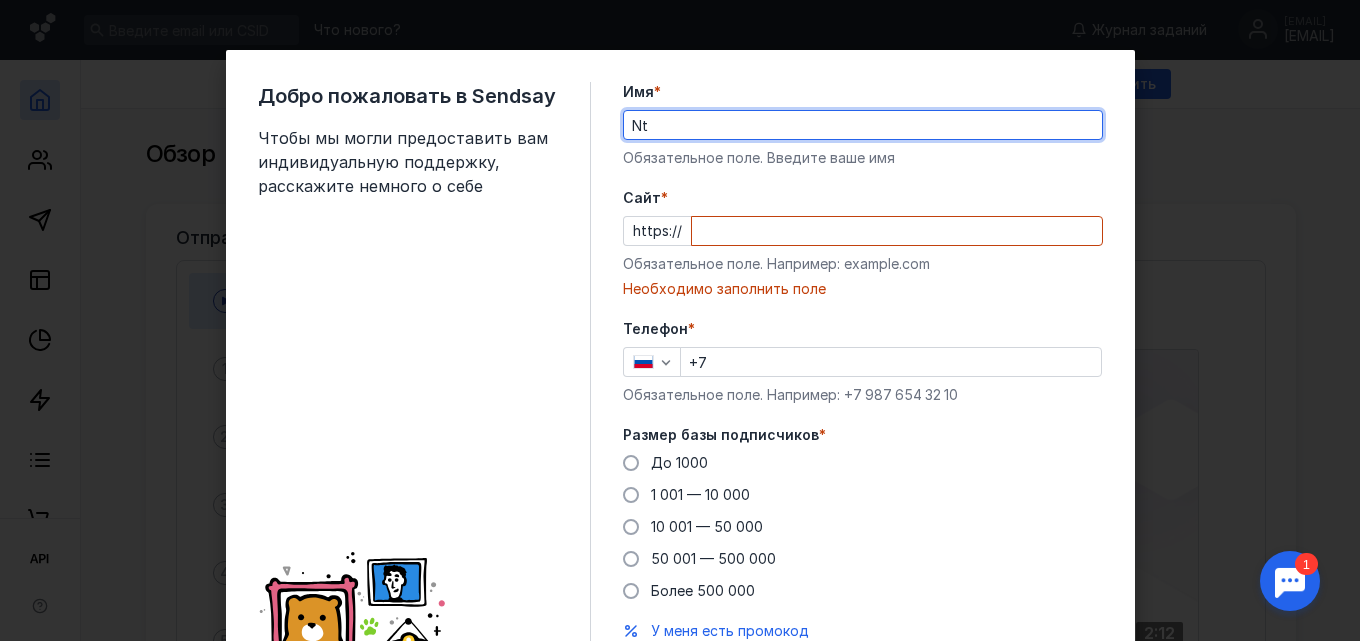 type on "N" 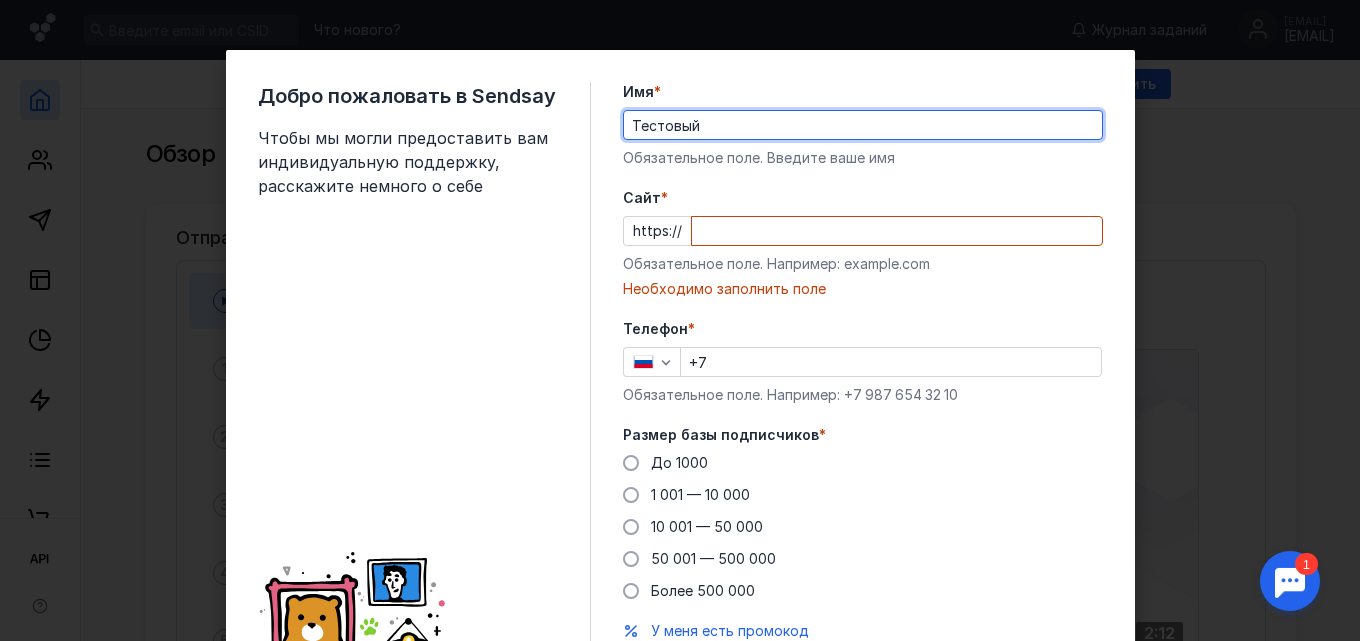 type on "Тестовый" 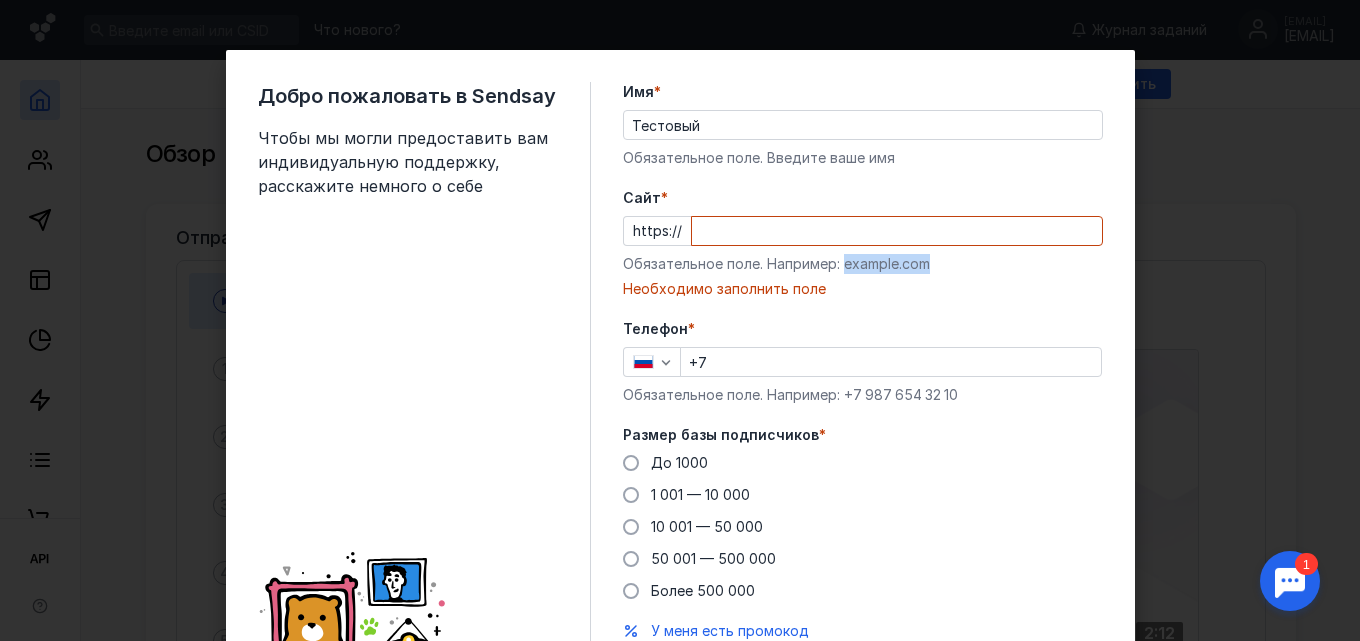 drag, startPoint x: 926, startPoint y: 263, endPoint x: 839, endPoint y: 269, distance: 87.20665 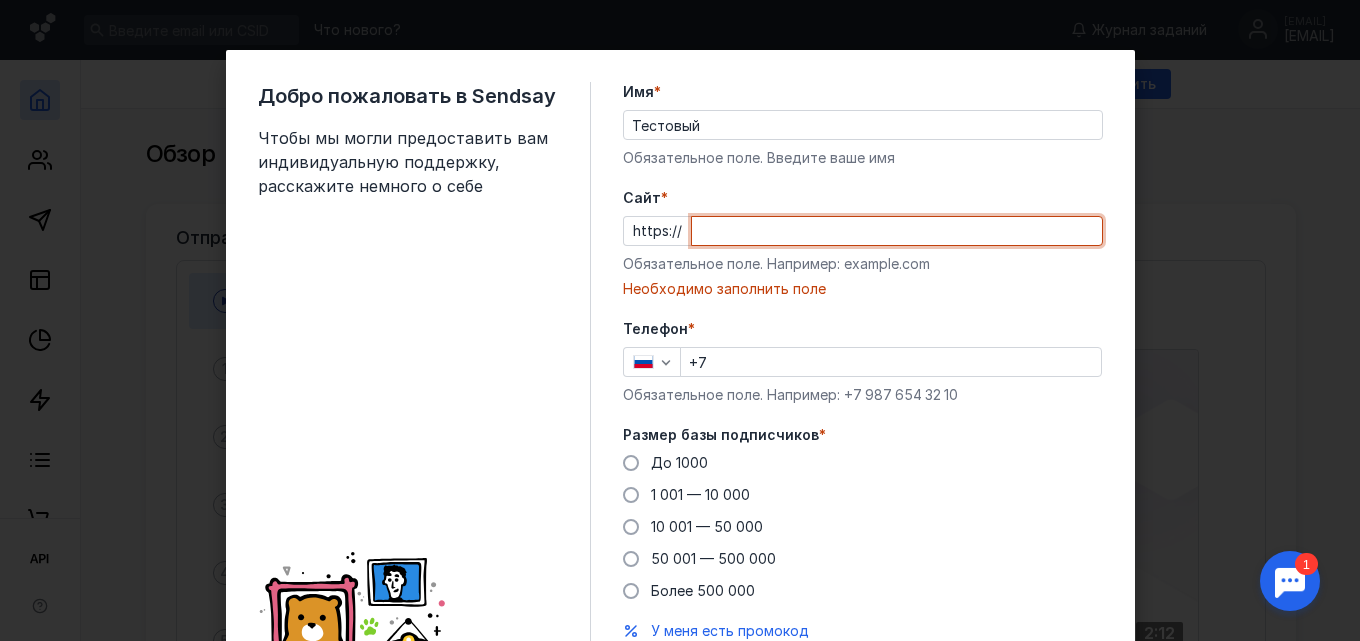 click on "Cайт  *" at bounding box center (897, 231) 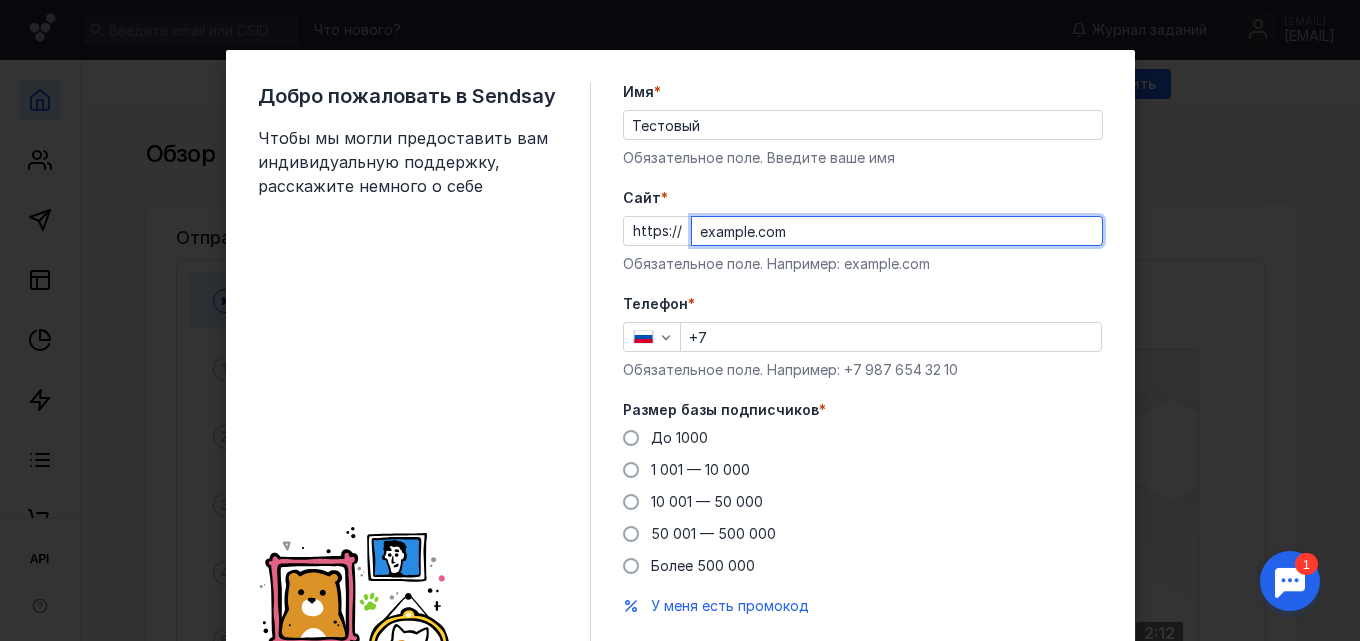 type on "example.com" 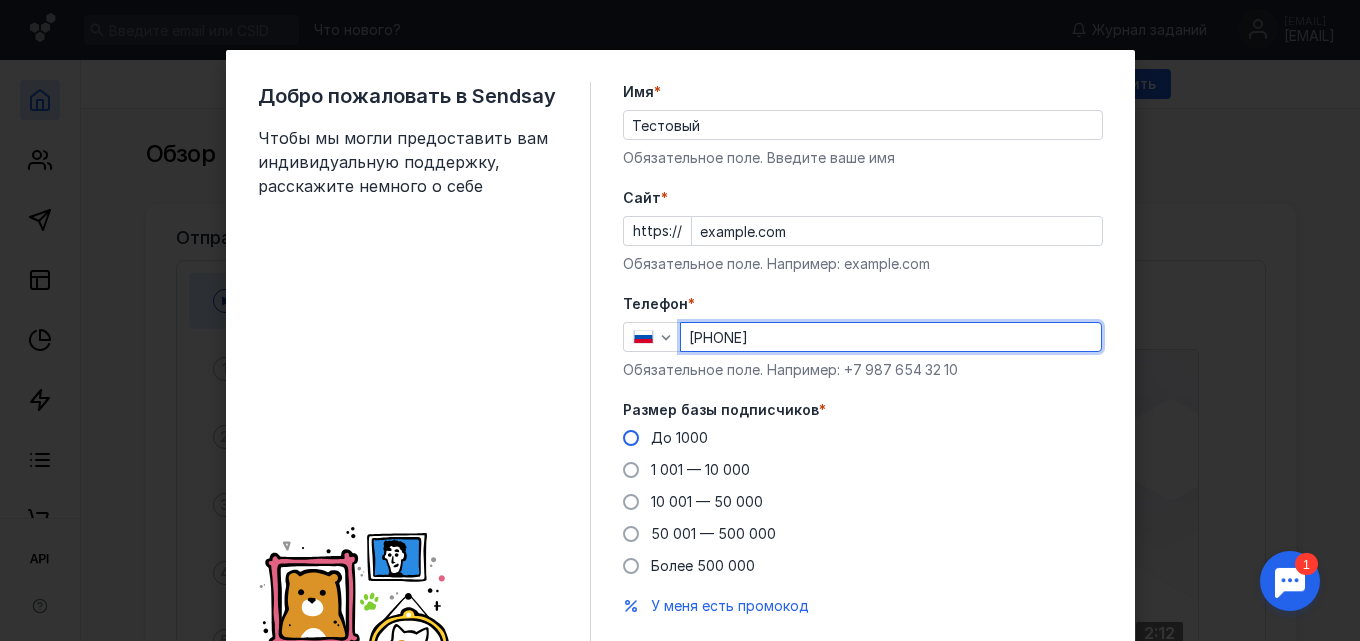 type on "[PHONE]" 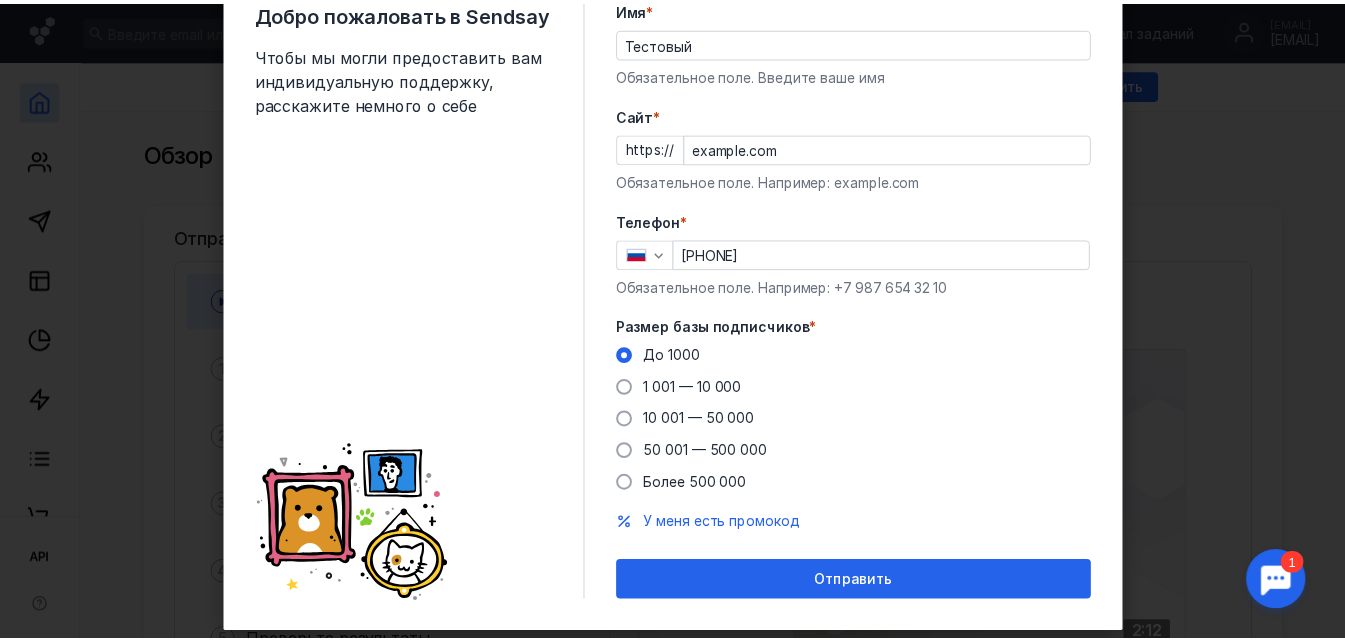 scroll, scrollTop: 125, scrollLeft: 0, axis: vertical 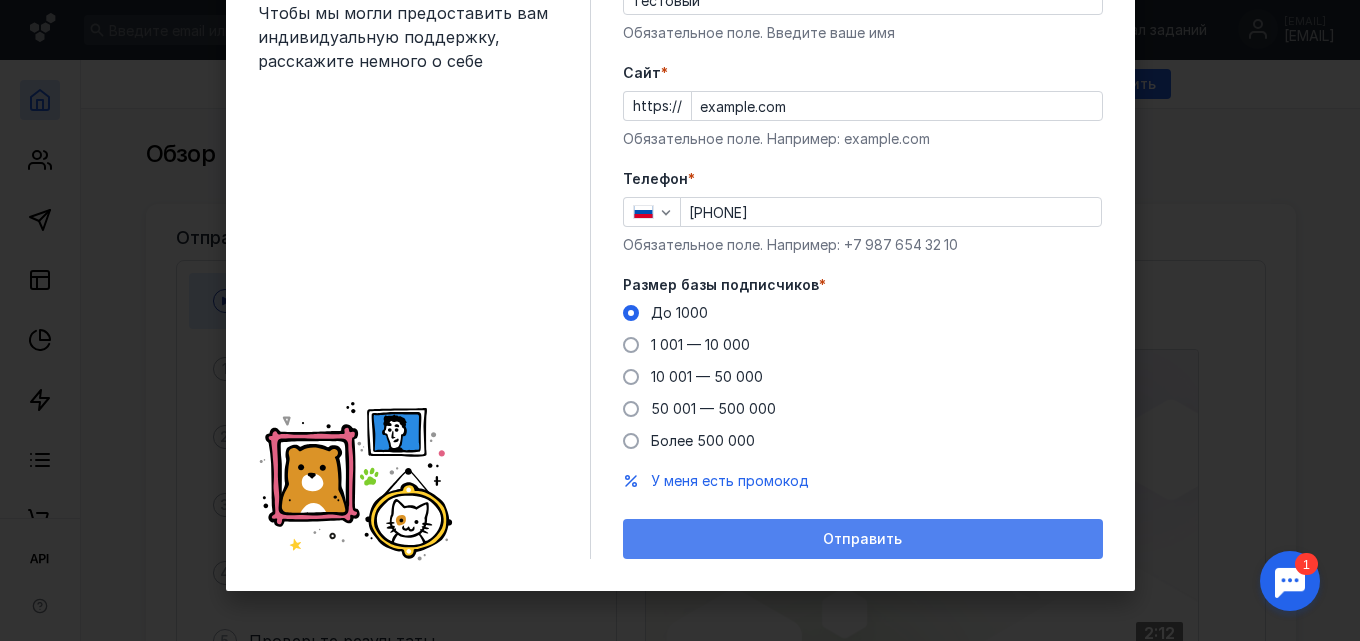 click on "Отправить" at bounding box center [863, 539] 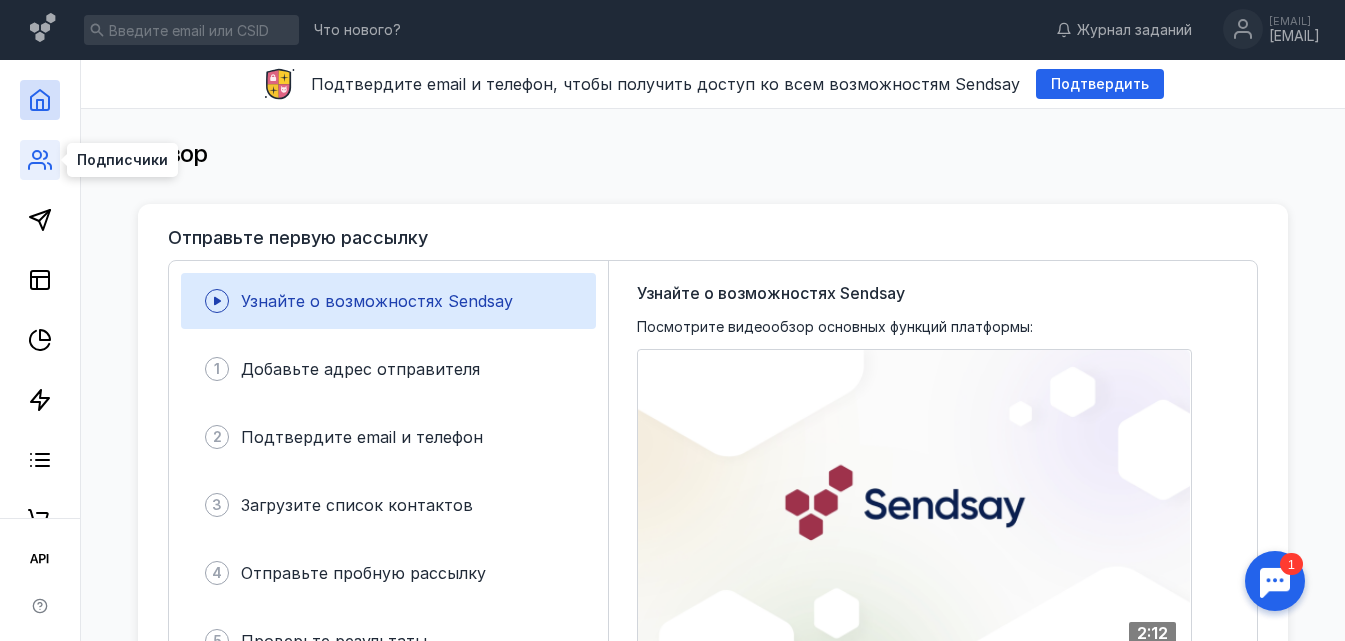 click 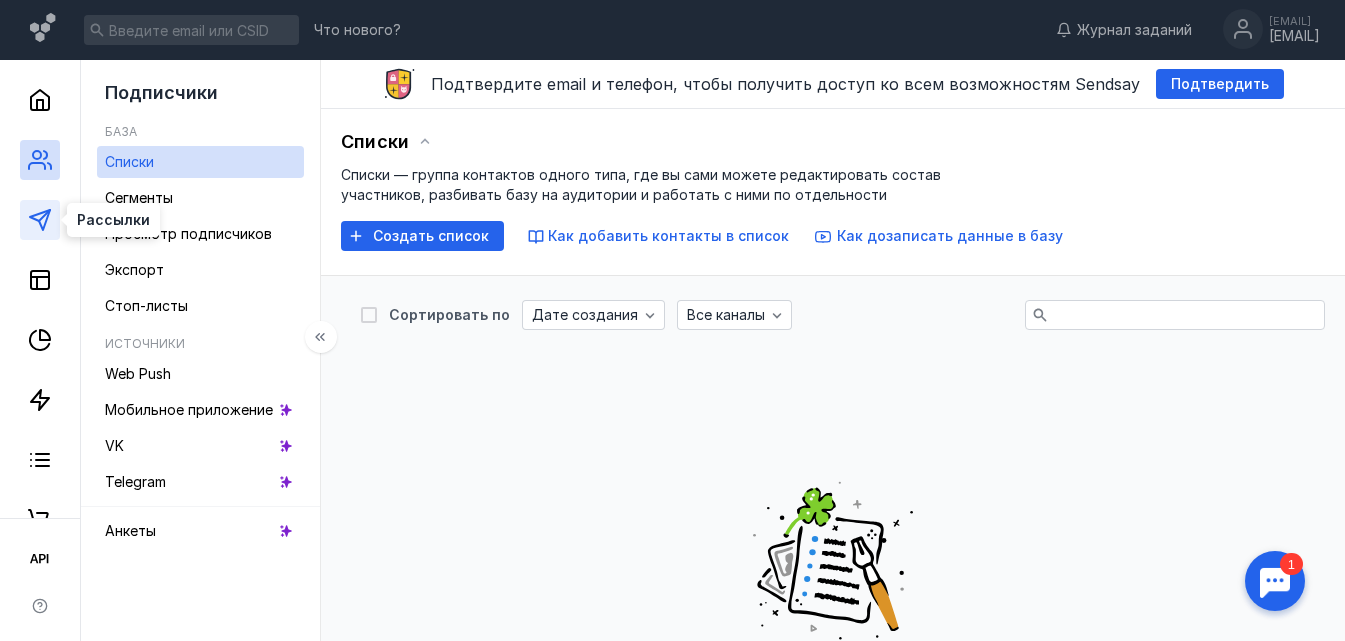 click 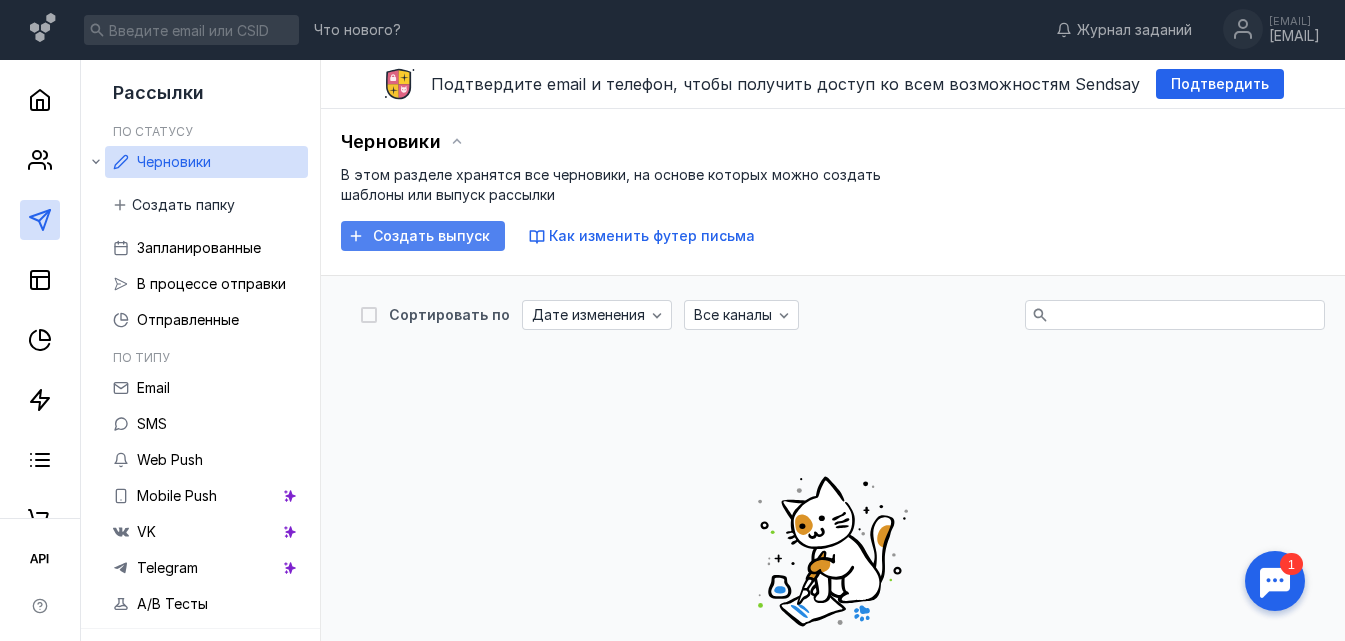 click on "Создать выпуск" at bounding box center [431, 236] 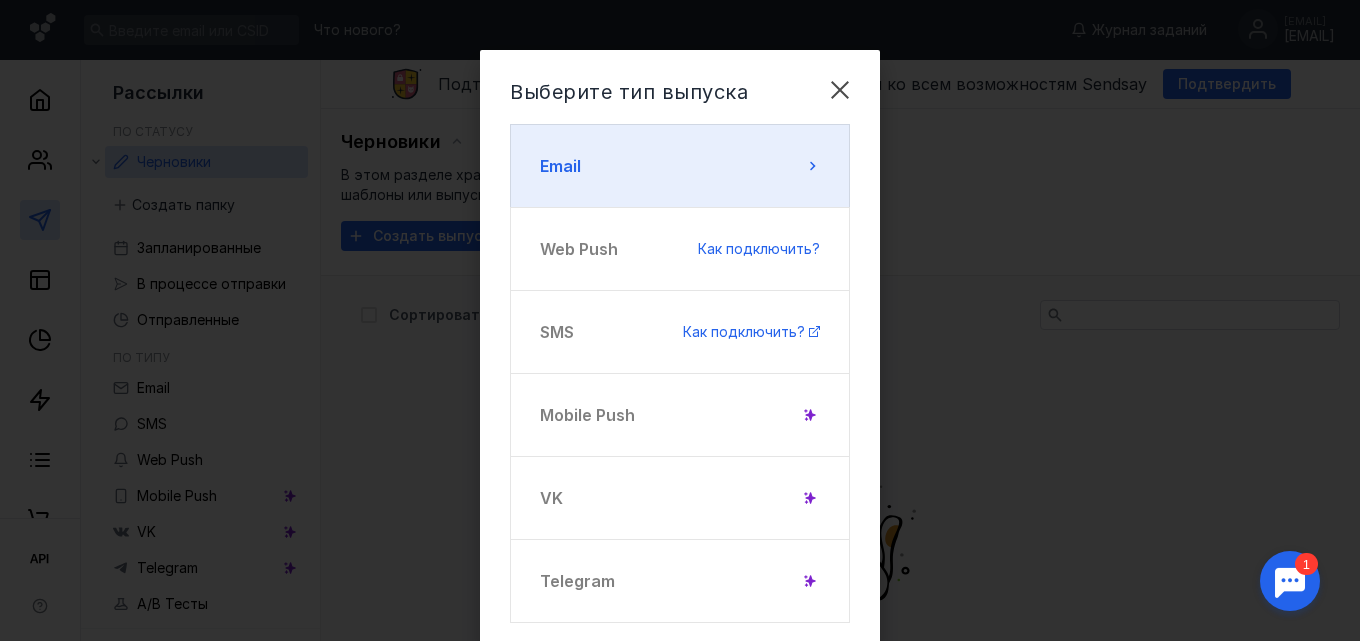 click on "Email" at bounding box center (680, 166) 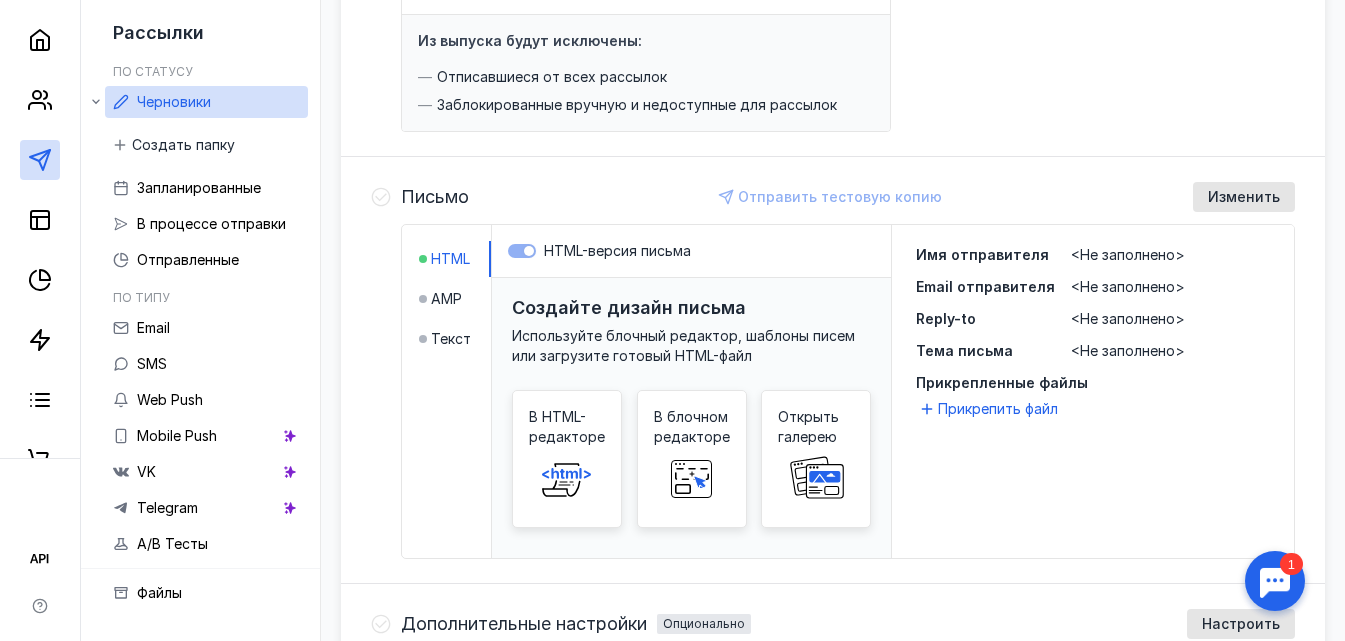 scroll, scrollTop: 349, scrollLeft: 0, axis: vertical 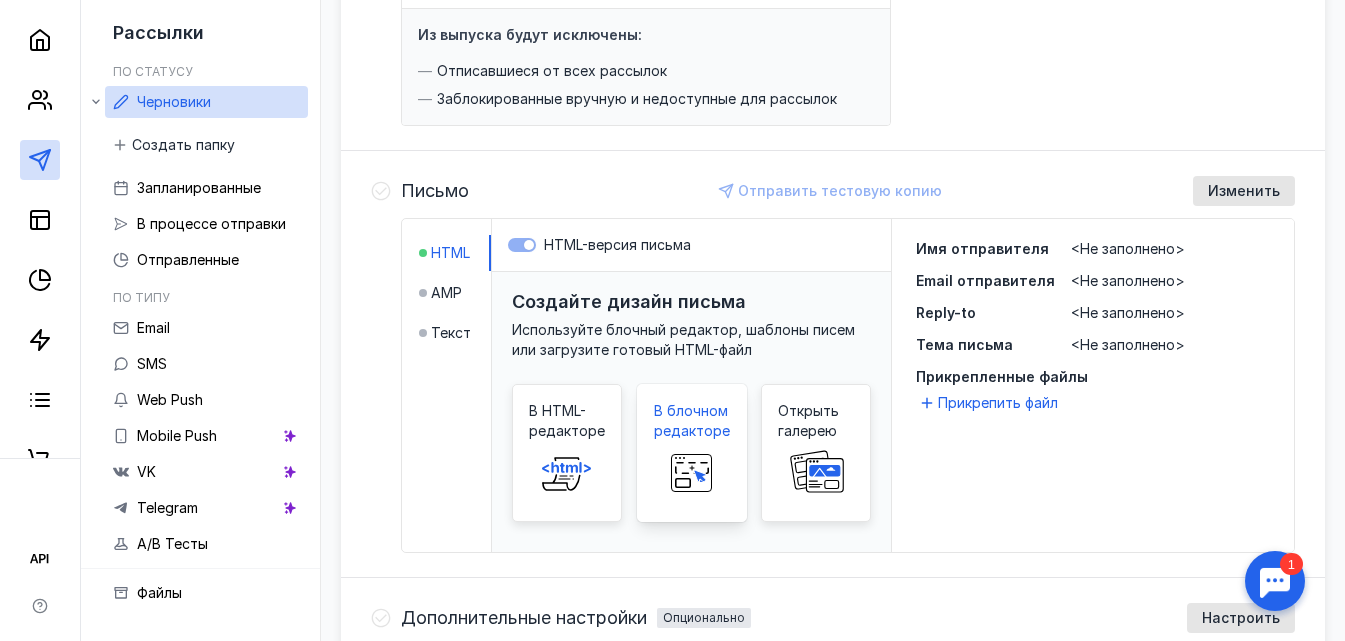 click on "В блочном редакторе" at bounding box center (692, 421) 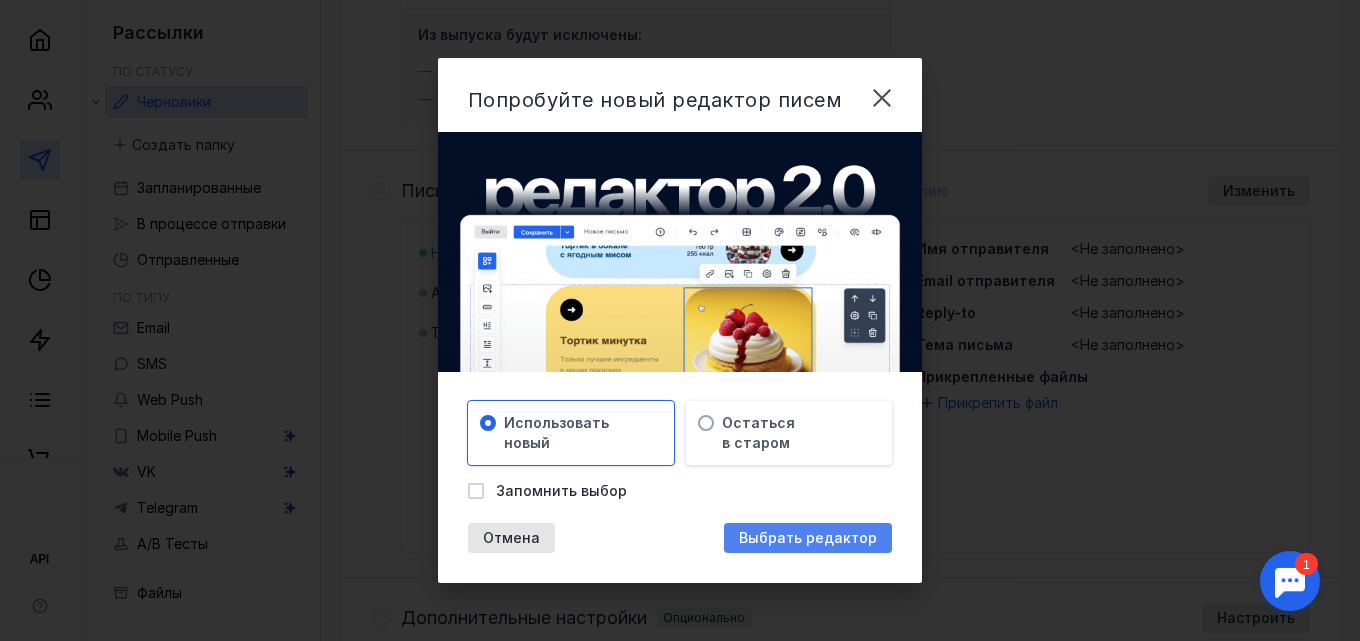 click on "Выбрать редактор" at bounding box center (808, 538) 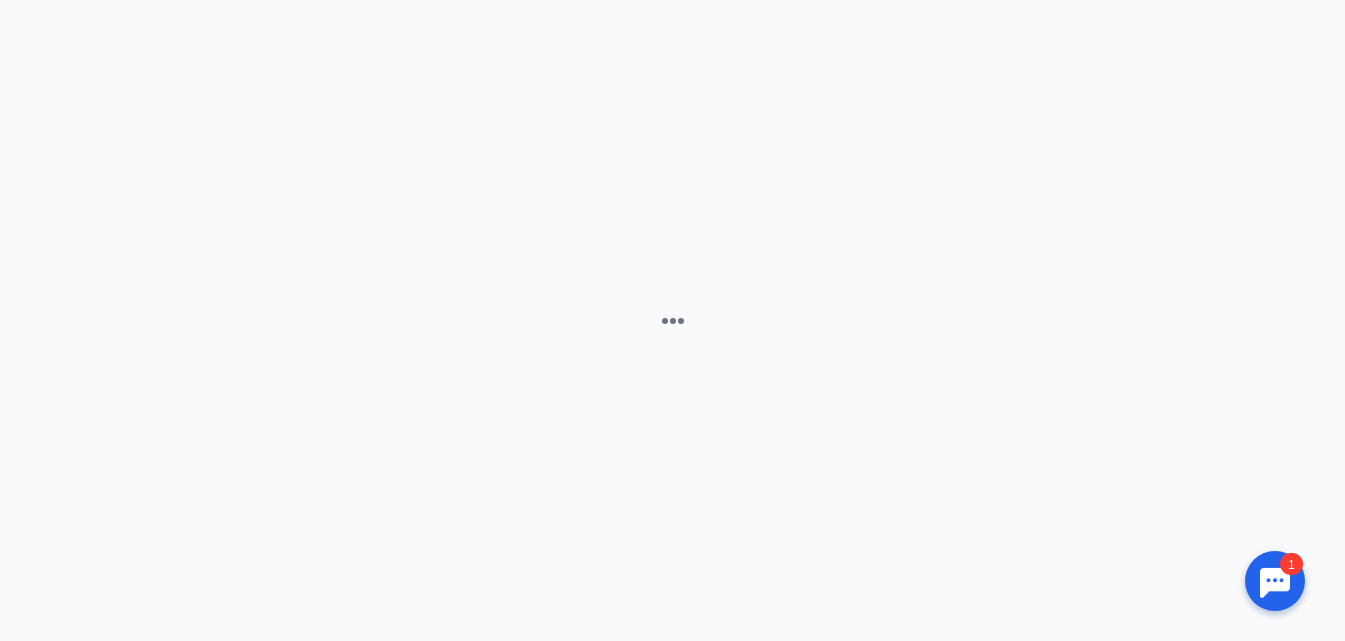 scroll, scrollTop: 0, scrollLeft: 0, axis: both 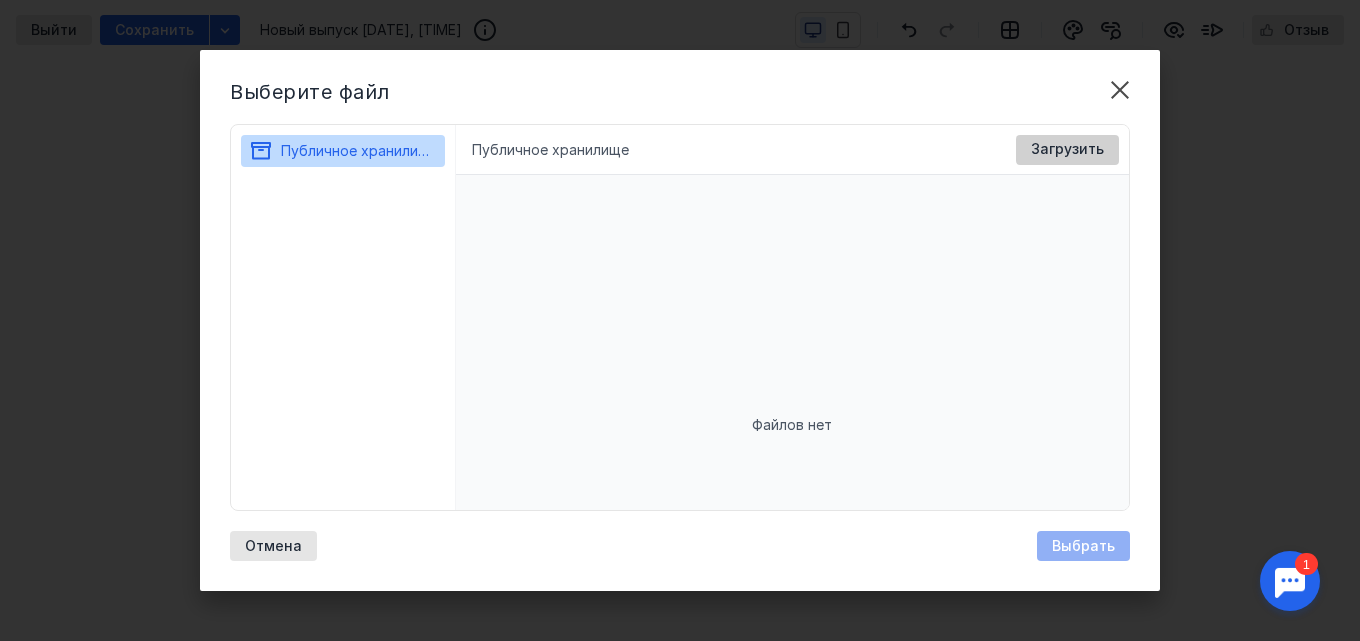 click on "Загрузить" at bounding box center [1067, 149] 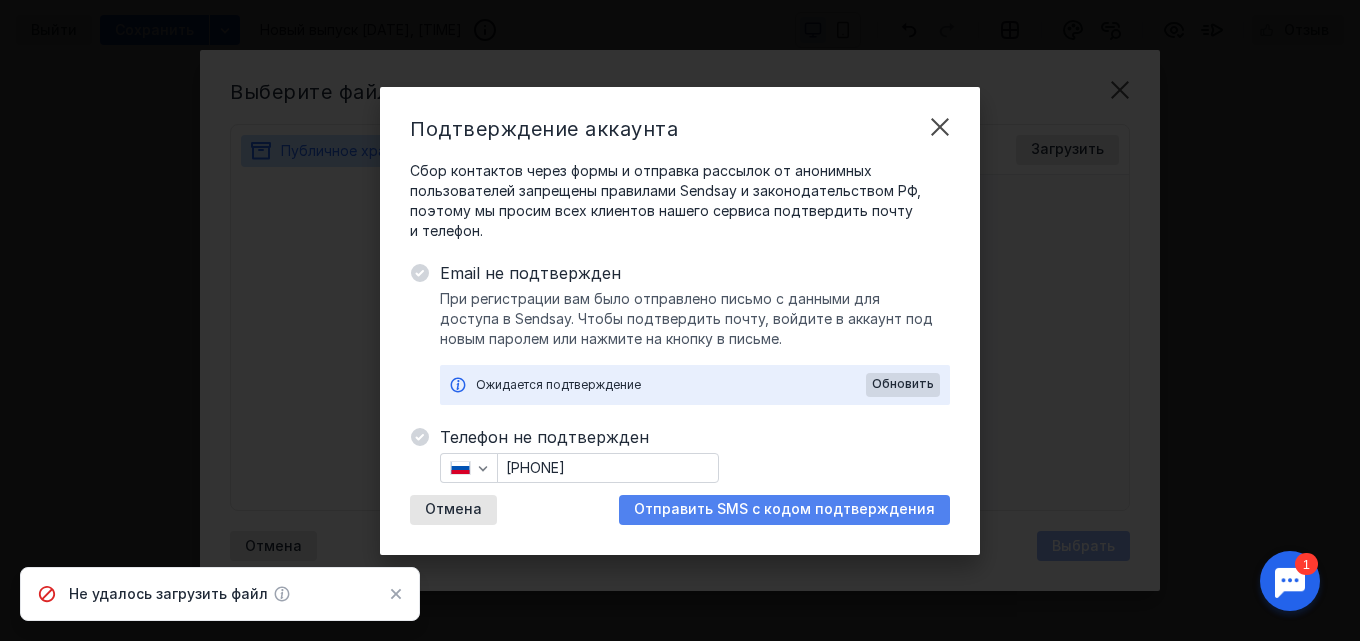 click on "Отправить SMS с кодом подтверждения" at bounding box center (784, 509) 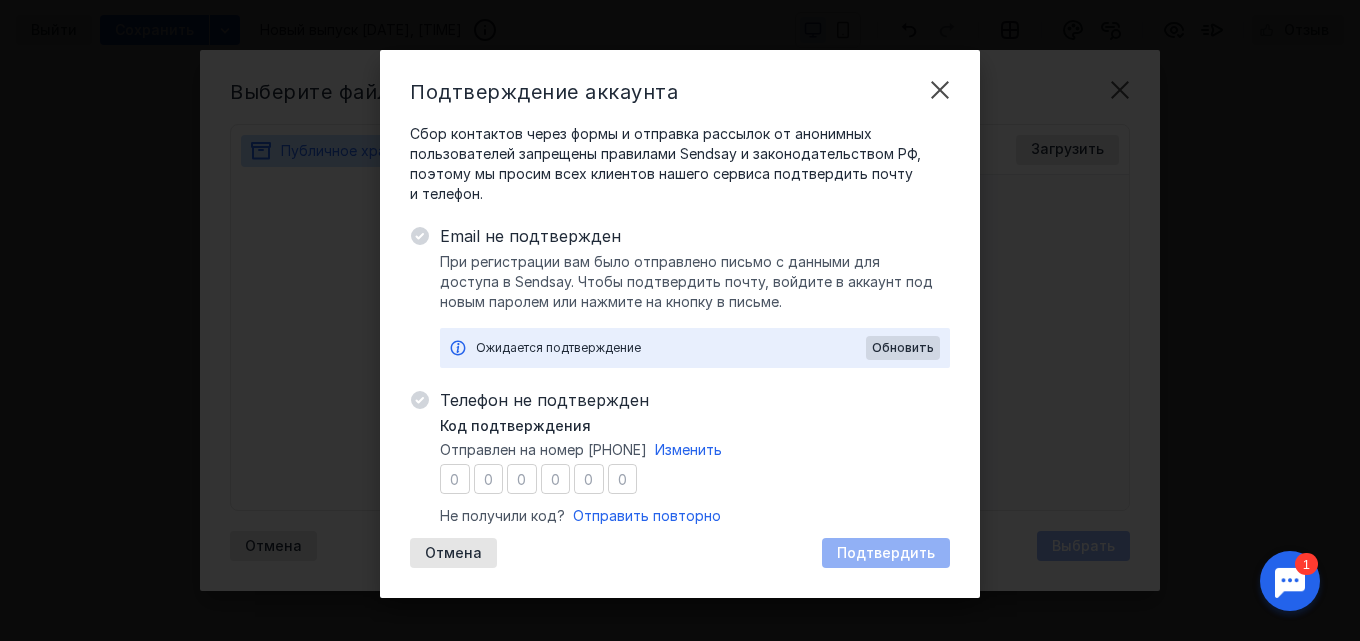 type on "8" 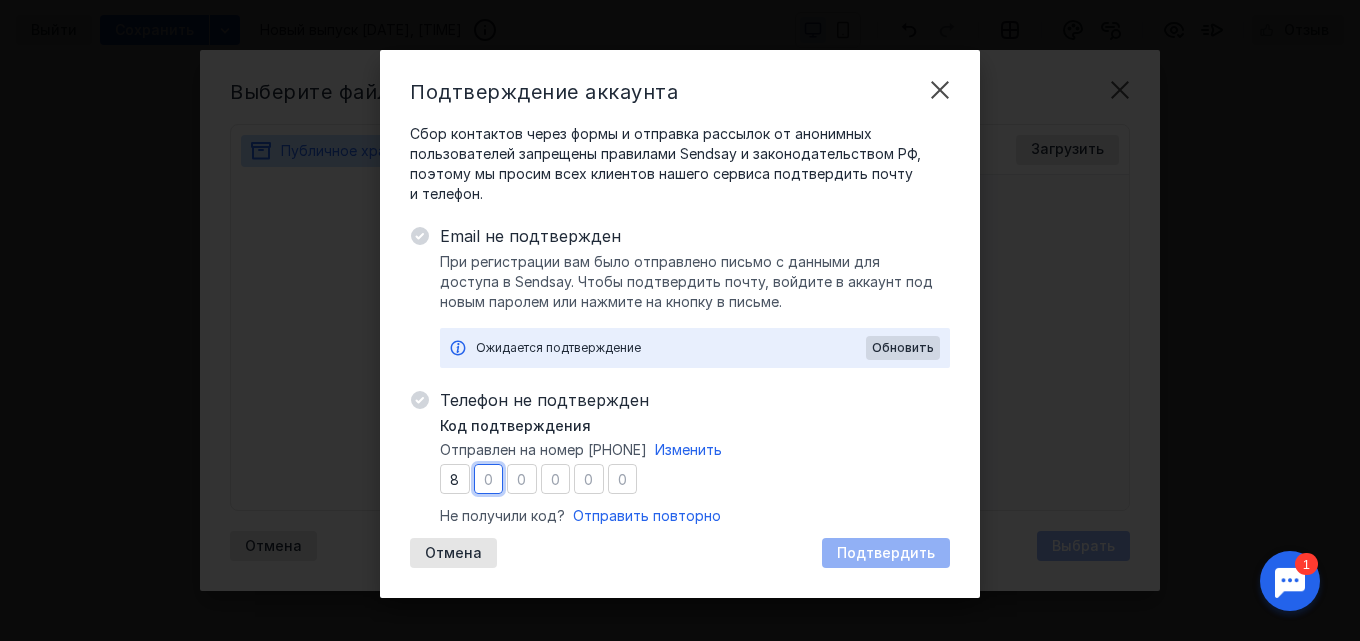 type on "7" 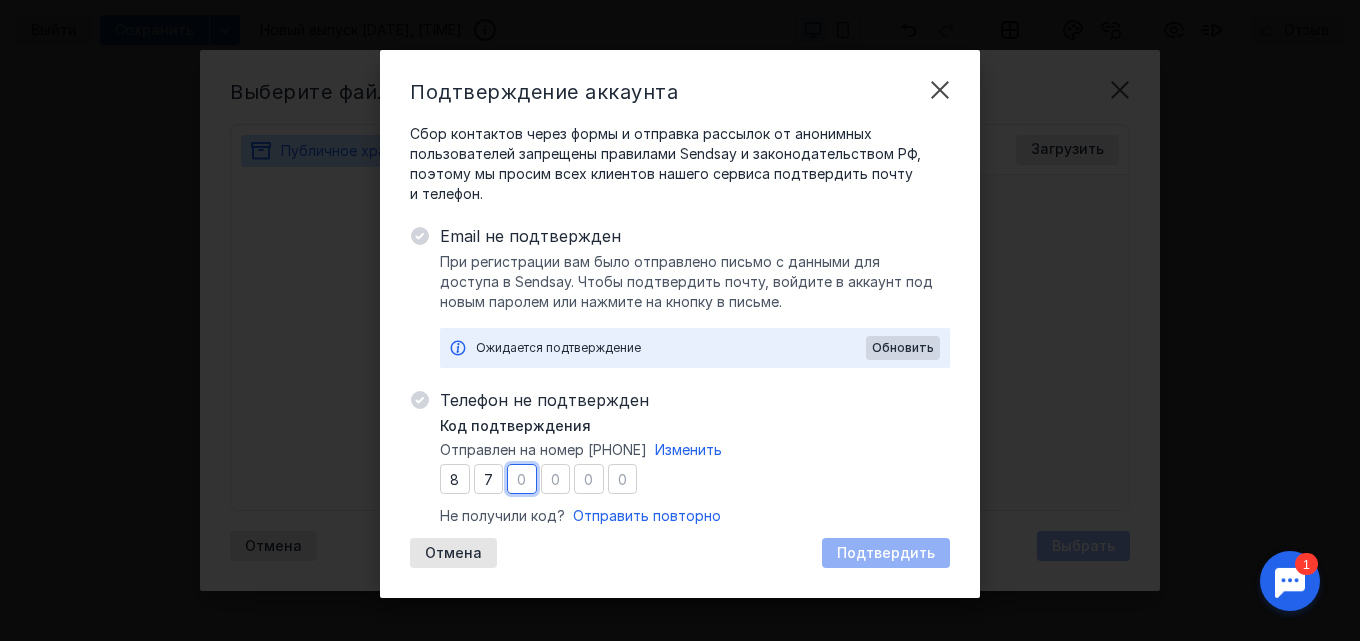 type on "8" 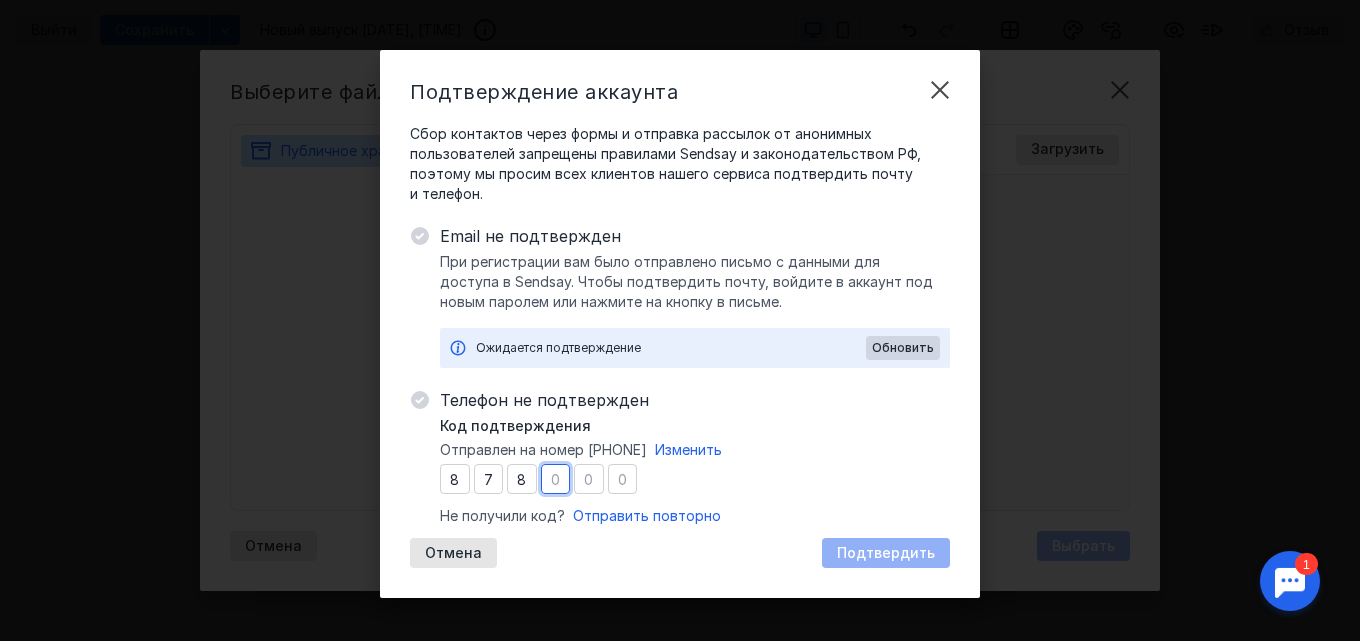 type on "1" 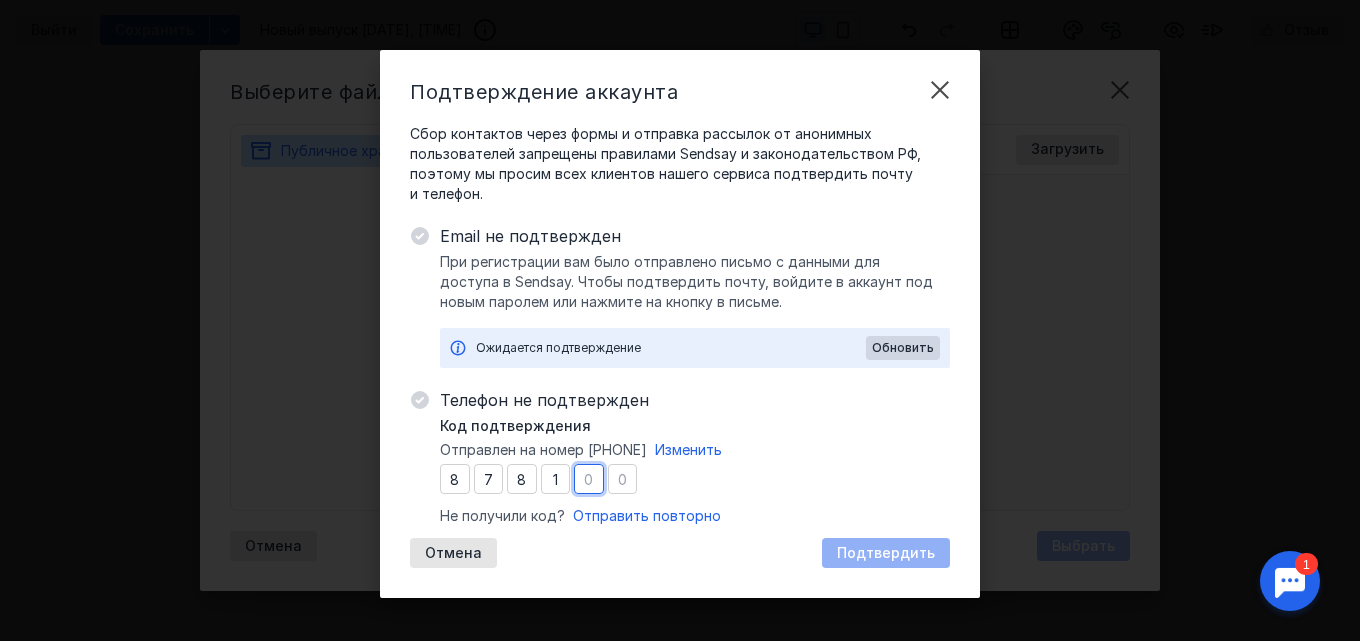type on "1" 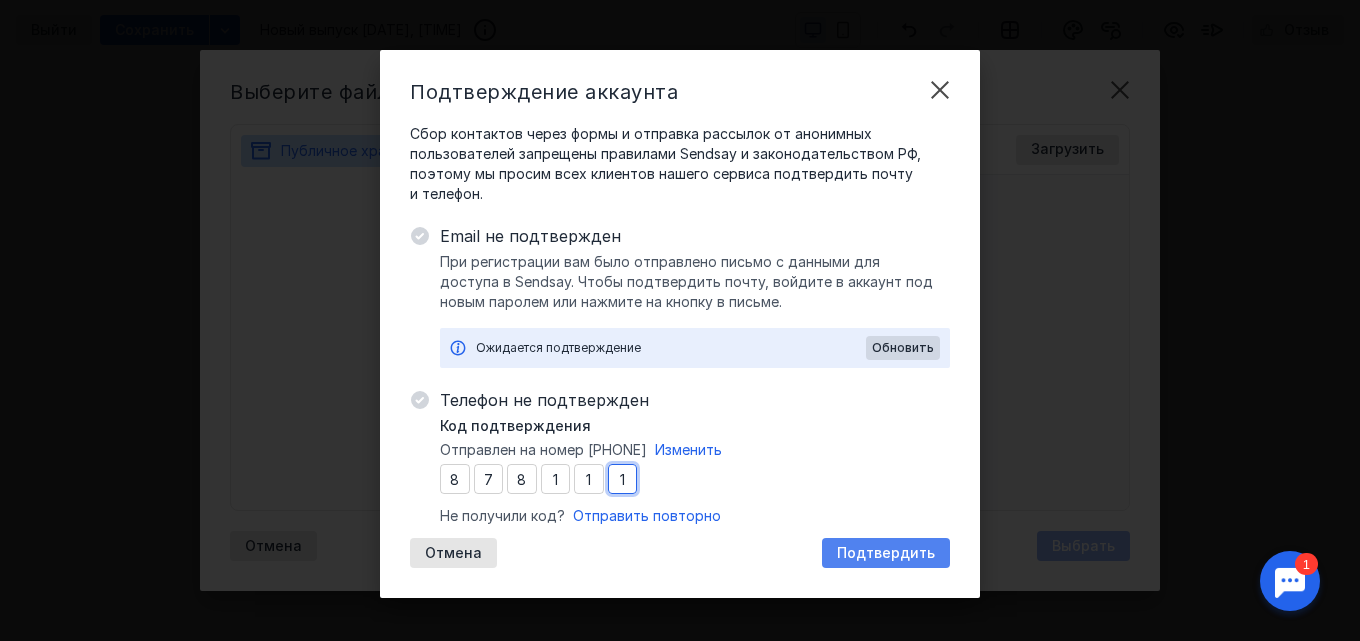 type on "1" 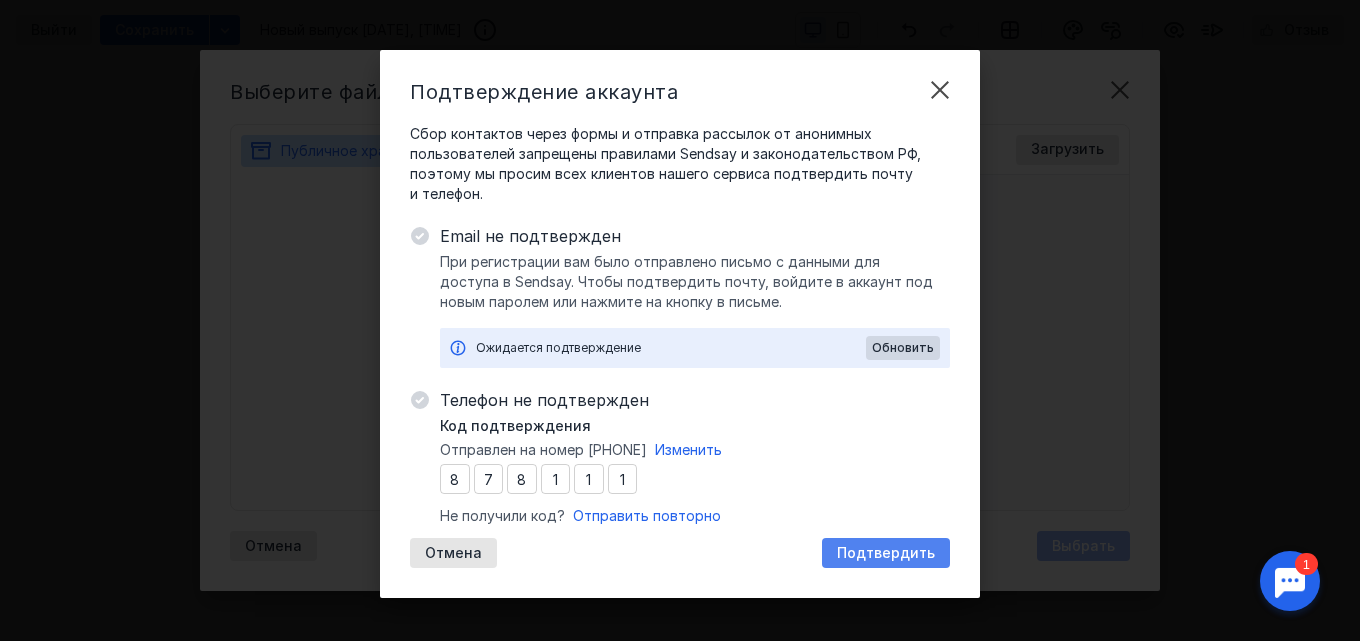 click on "Подтвердить" at bounding box center (886, 553) 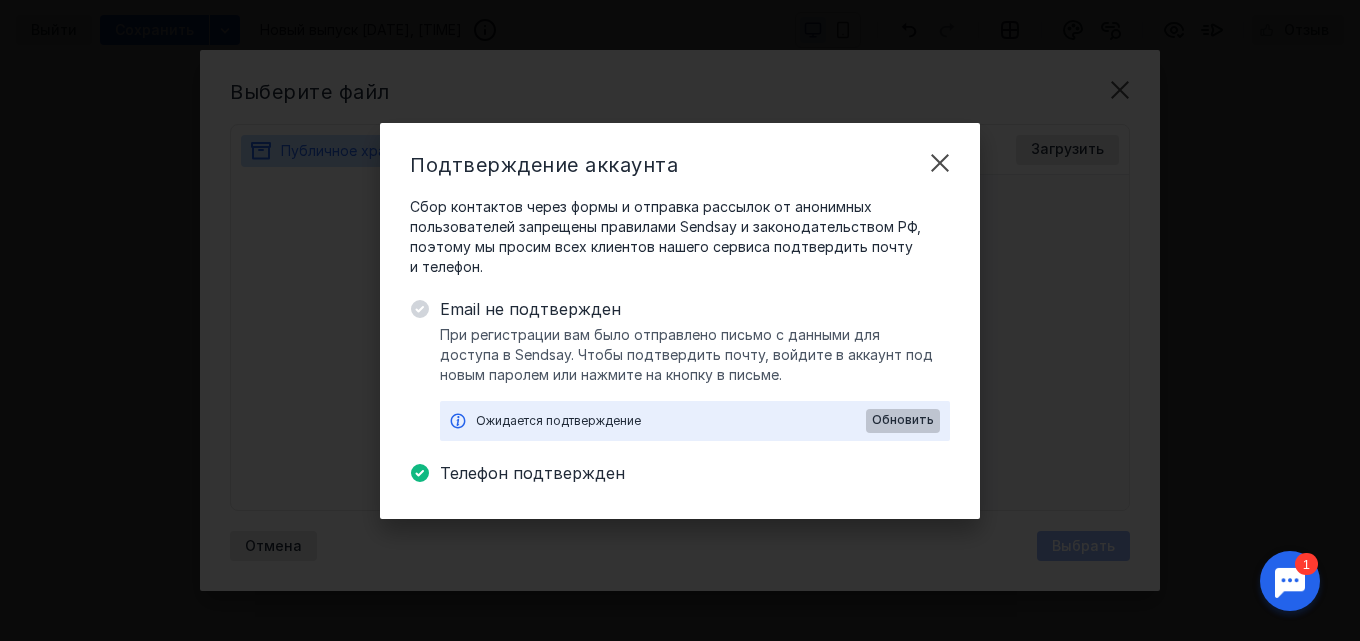 click on "Обновить" at bounding box center [903, 420] 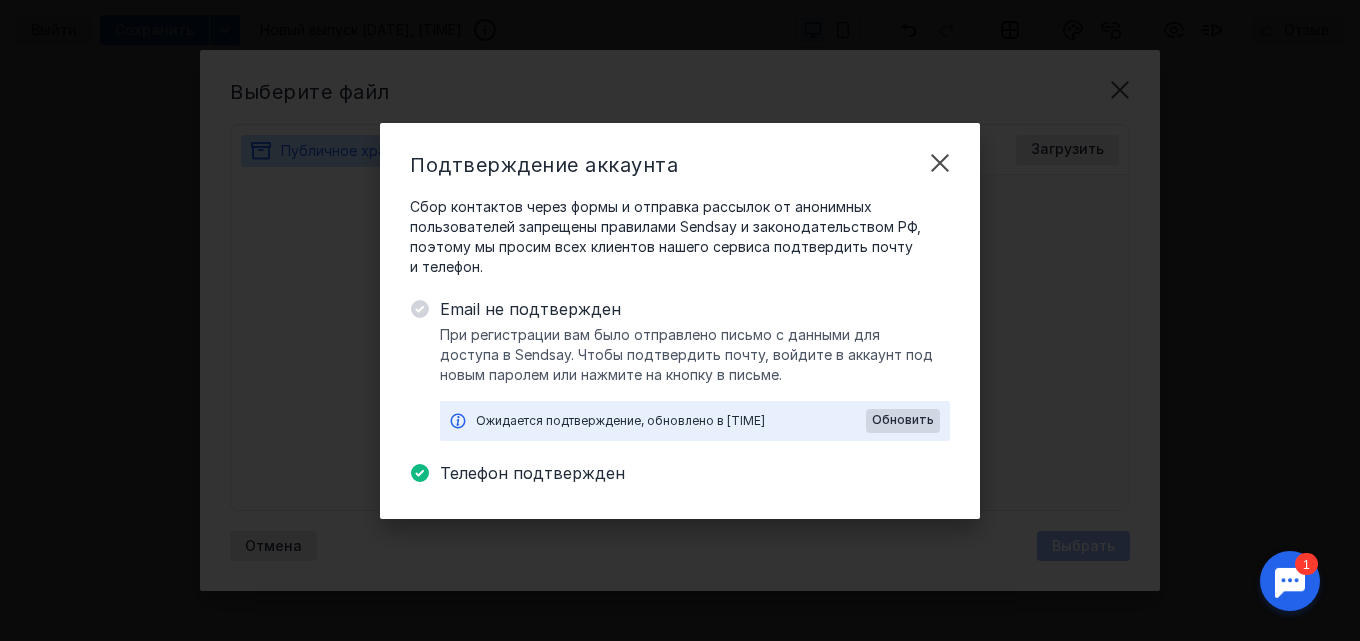 drag, startPoint x: 944, startPoint y: 145, endPoint x: 943, endPoint y: 159, distance: 14.035668 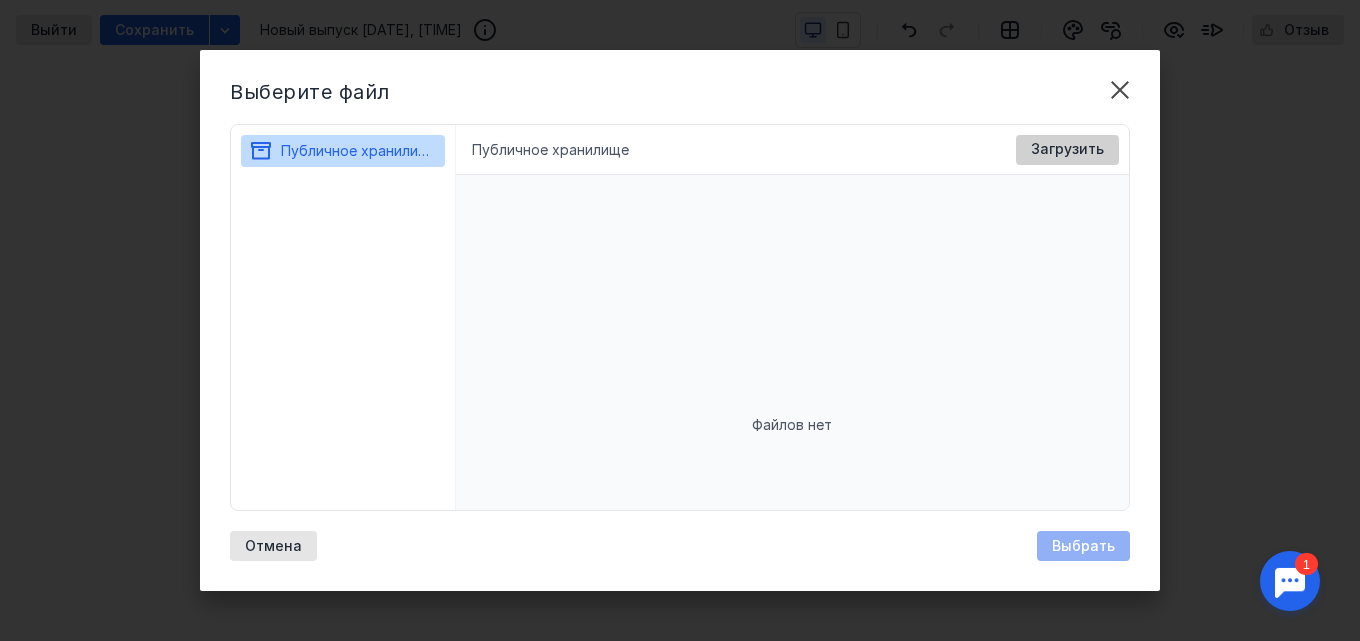 click on "Загрузить" at bounding box center [1067, 150] 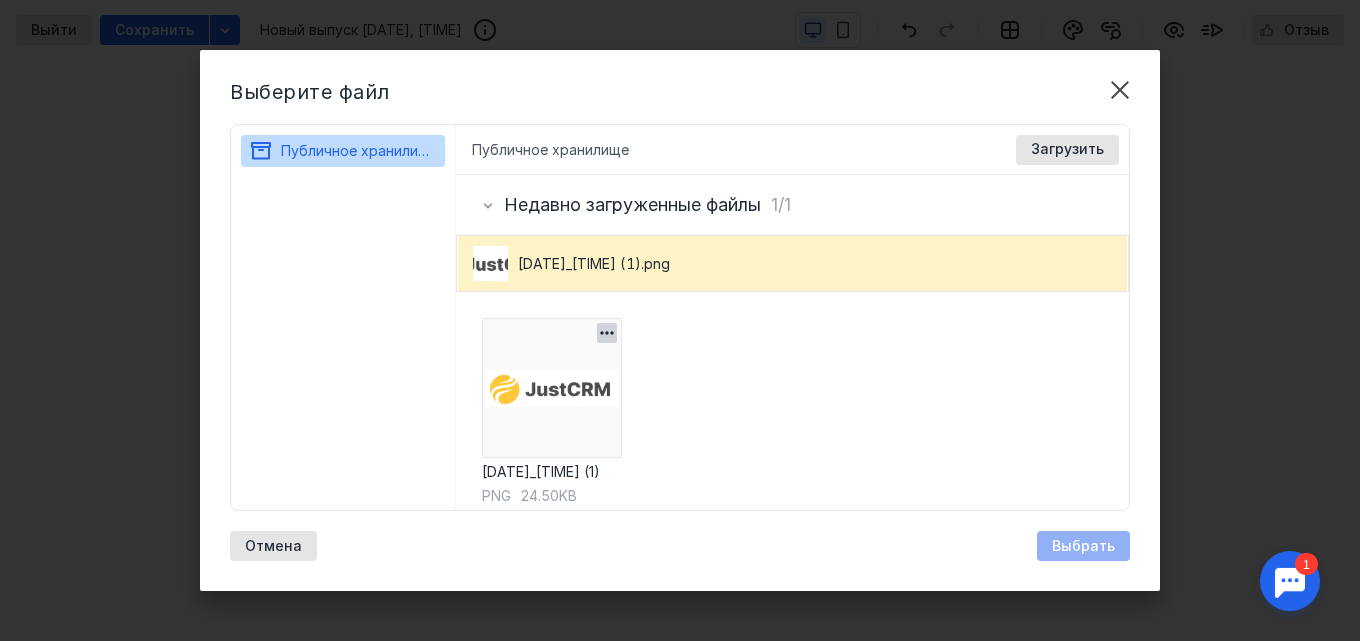 click at bounding box center [552, 388] 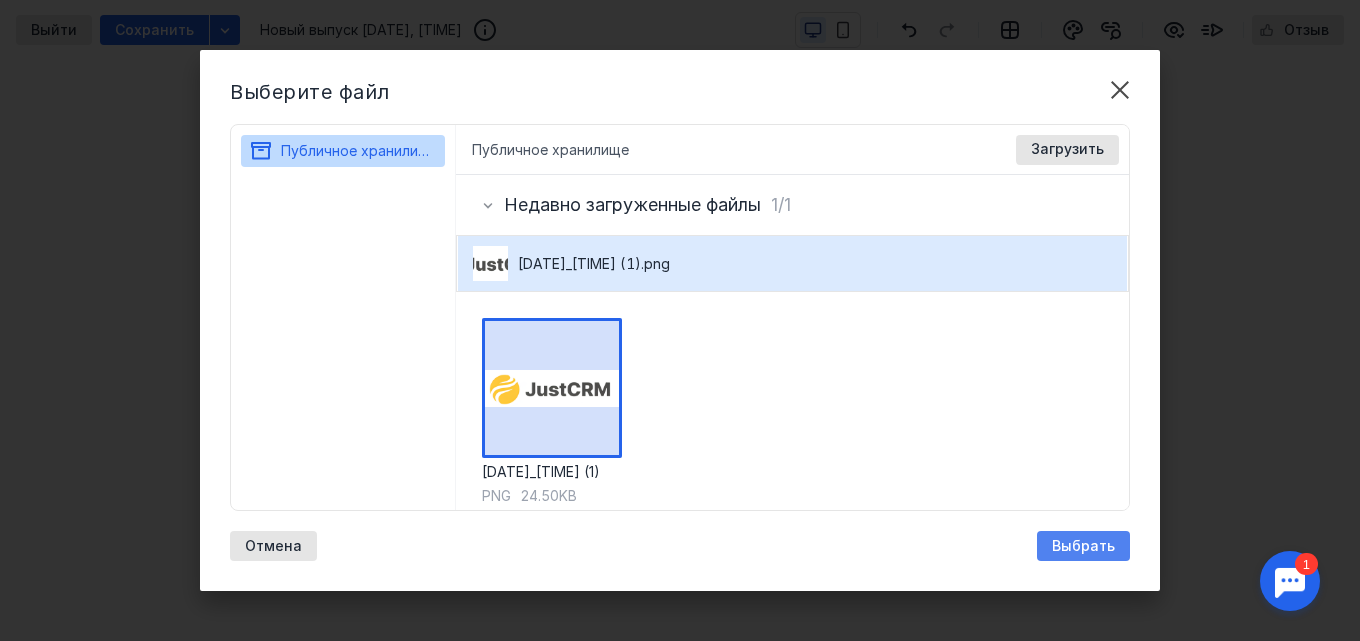click on "Выбрать" at bounding box center [1083, 546] 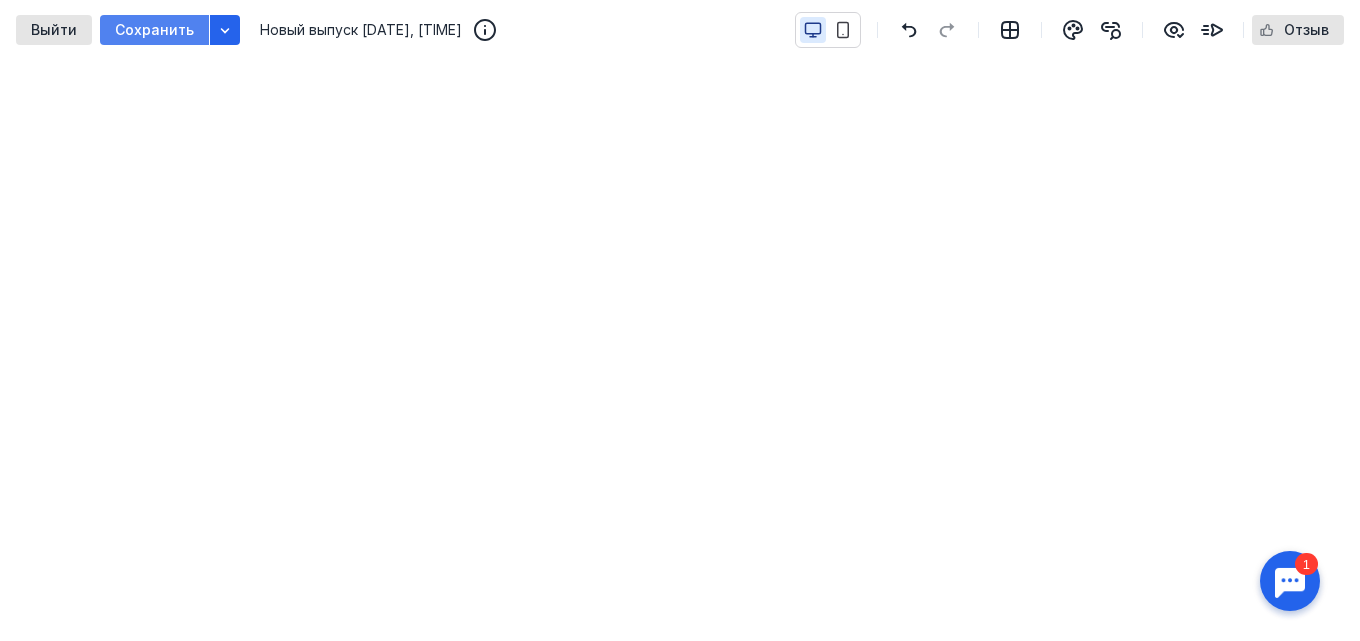 click on "Сохранить" at bounding box center [154, 30] 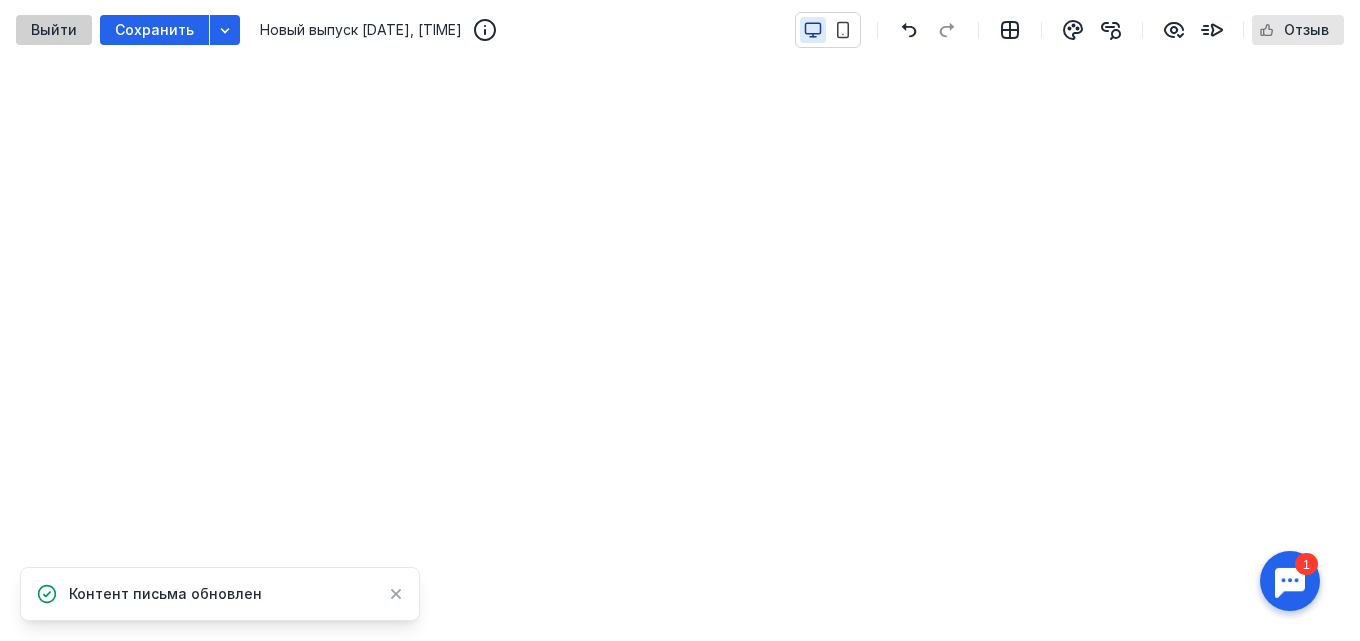 click on "Выйти" at bounding box center (54, 30) 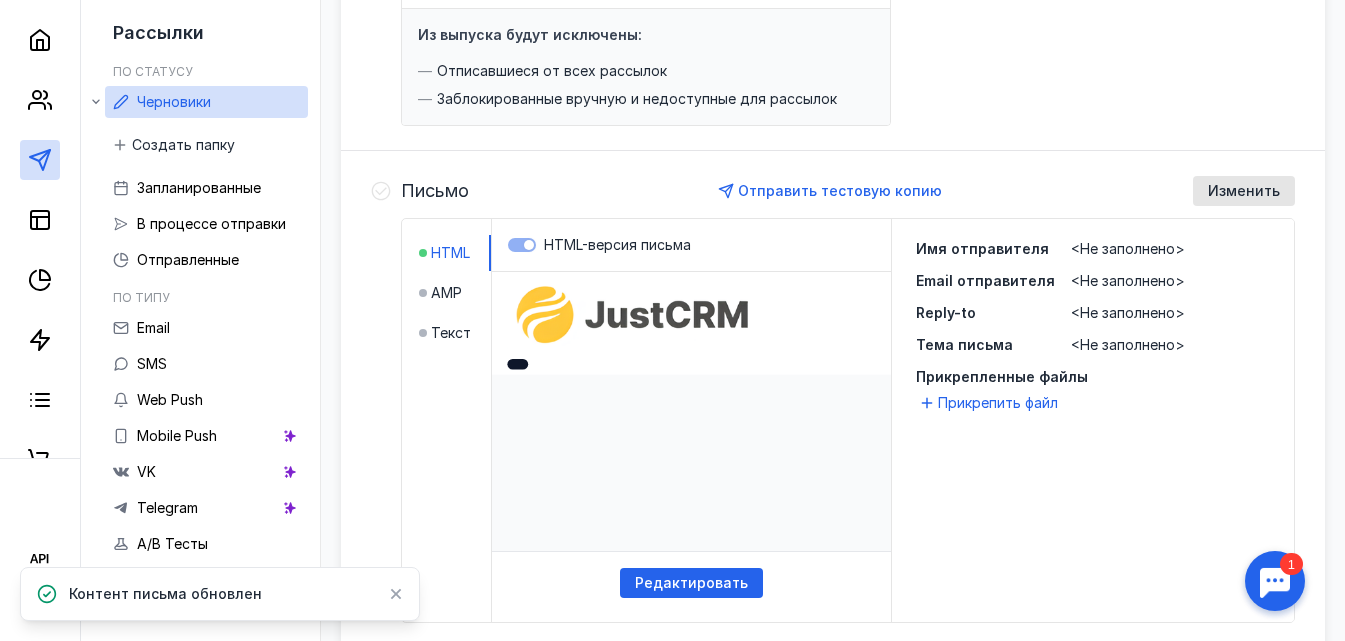 click on "<Не заполнено>" at bounding box center [1128, 248] 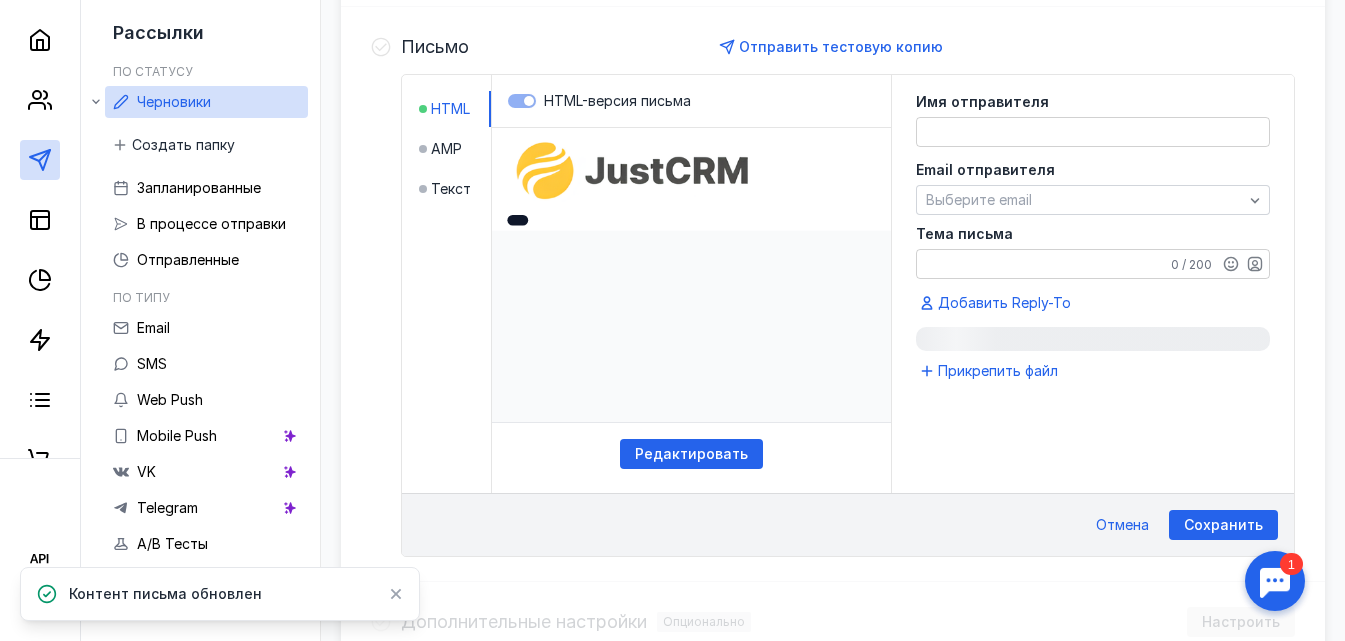 scroll, scrollTop: 499, scrollLeft: 0, axis: vertical 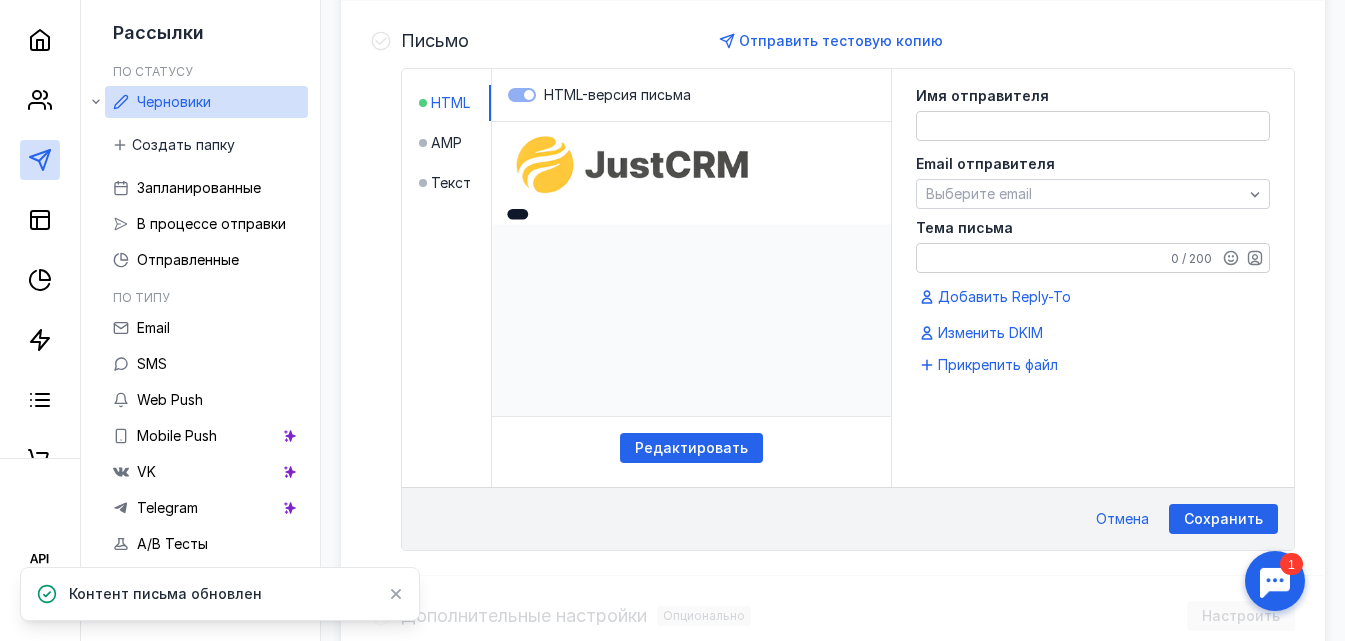 click 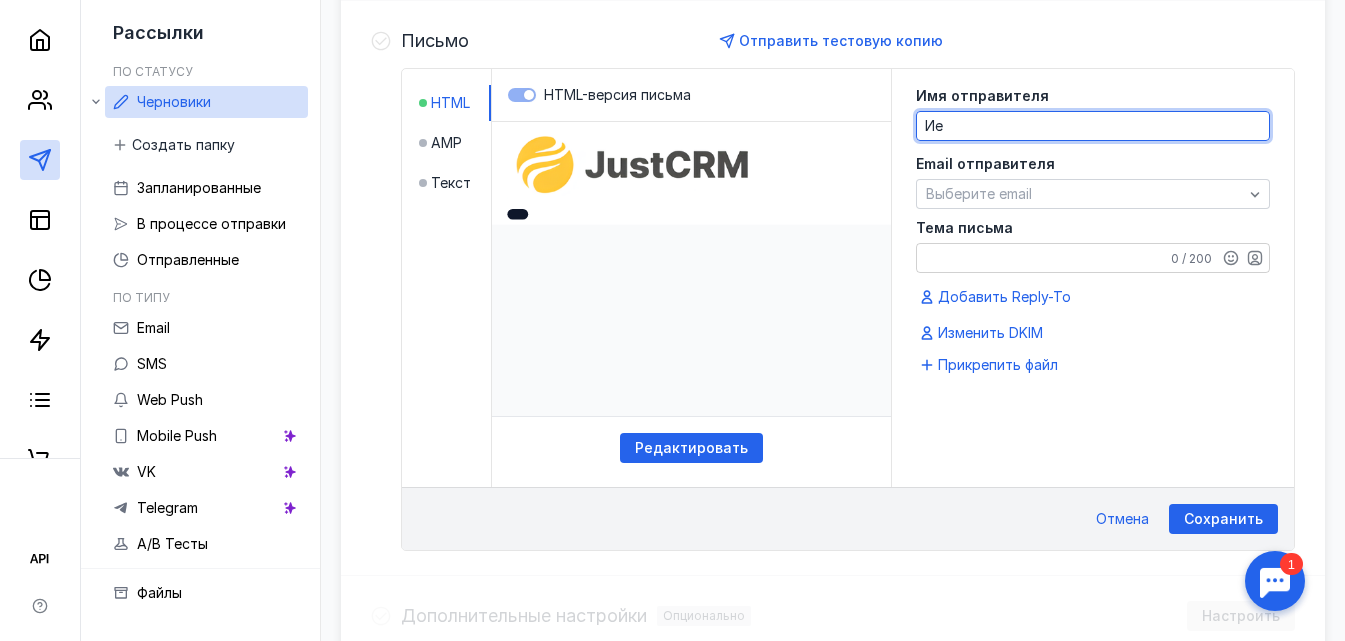 type on "И" 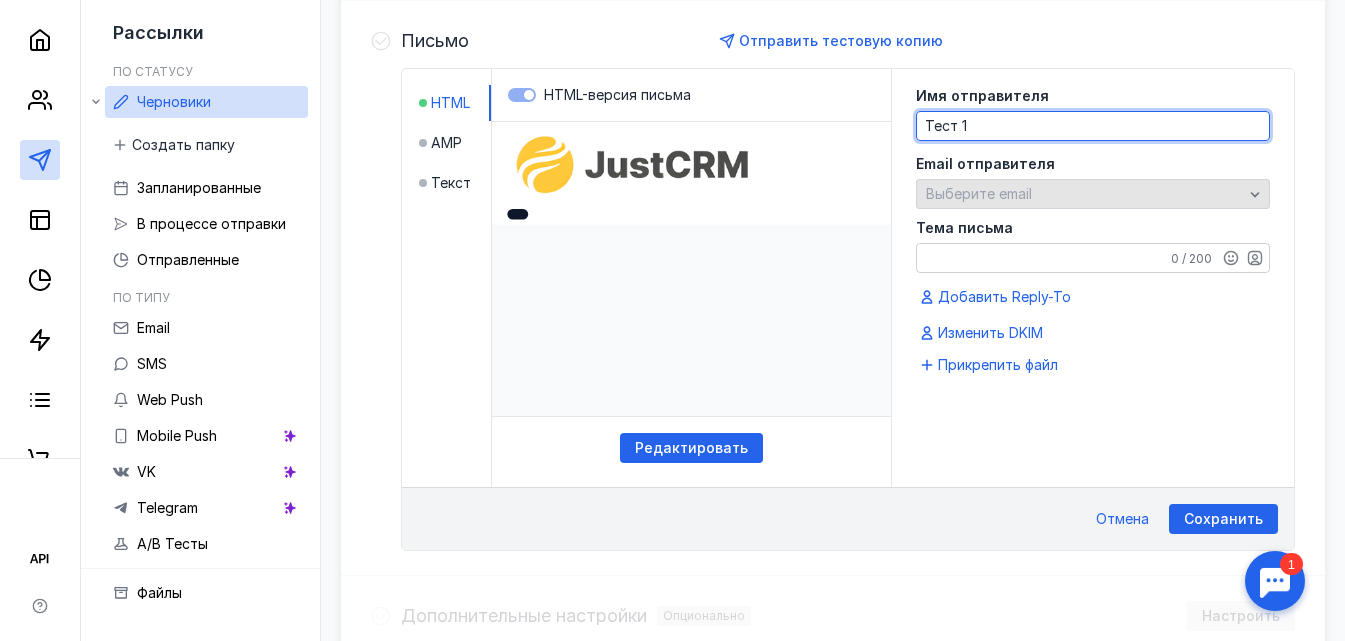 type on "Тест 1" 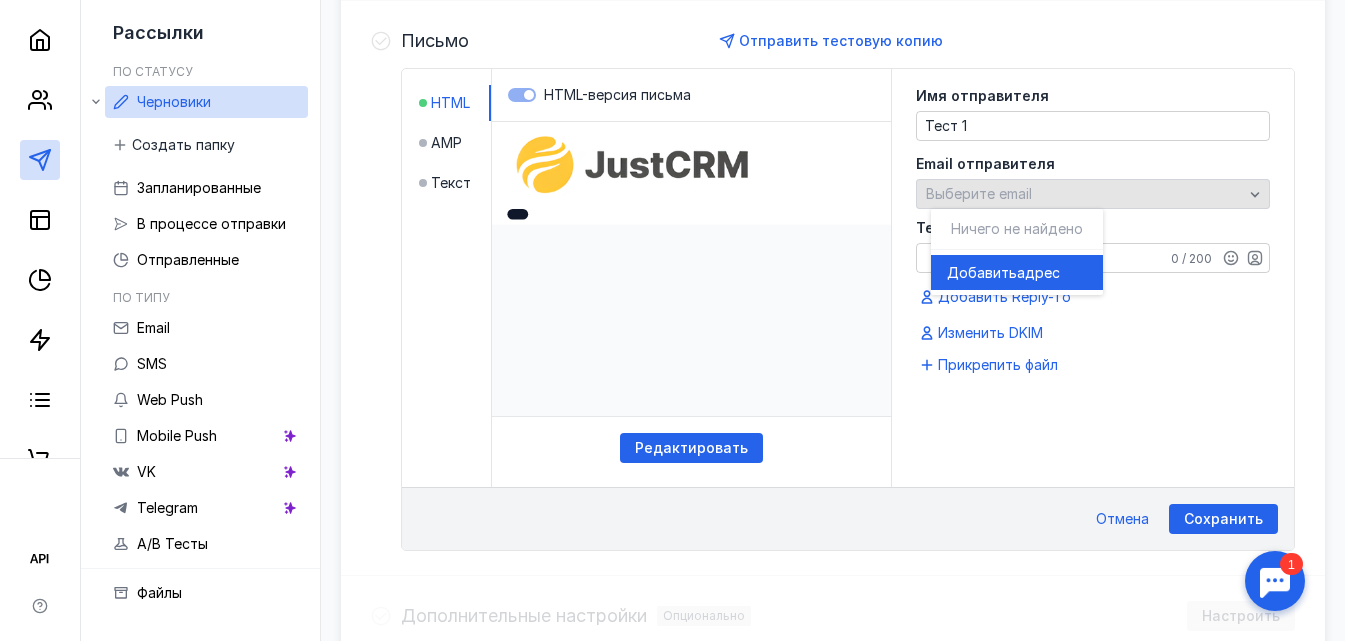 click on "Выберите email" at bounding box center [979, 193] 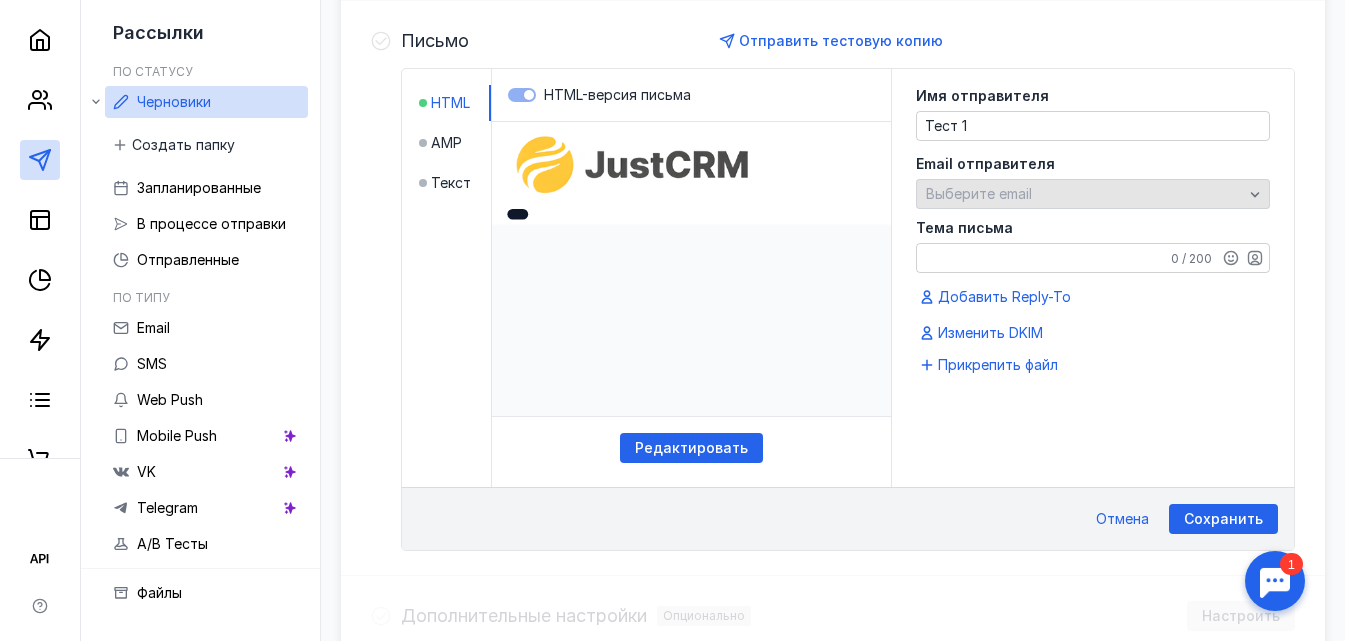 click on "Выберите email" at bounding box center [979, 193] 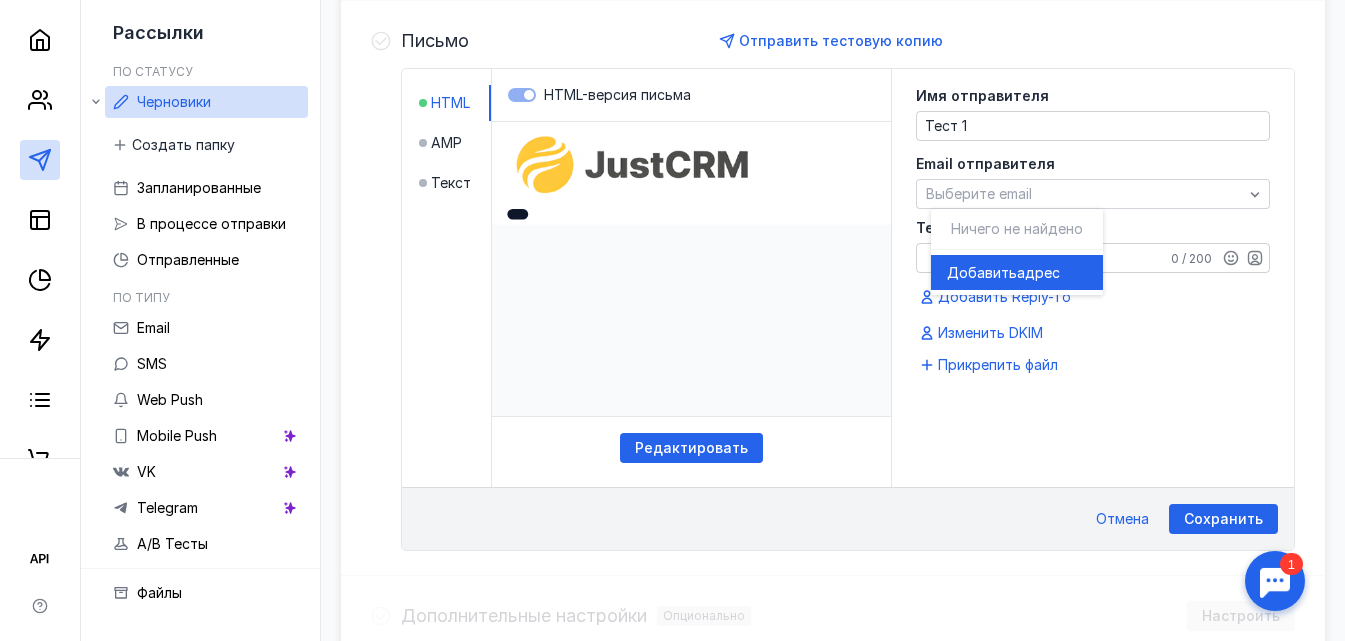 click on "адрес" at bounding box center [1038, 273] 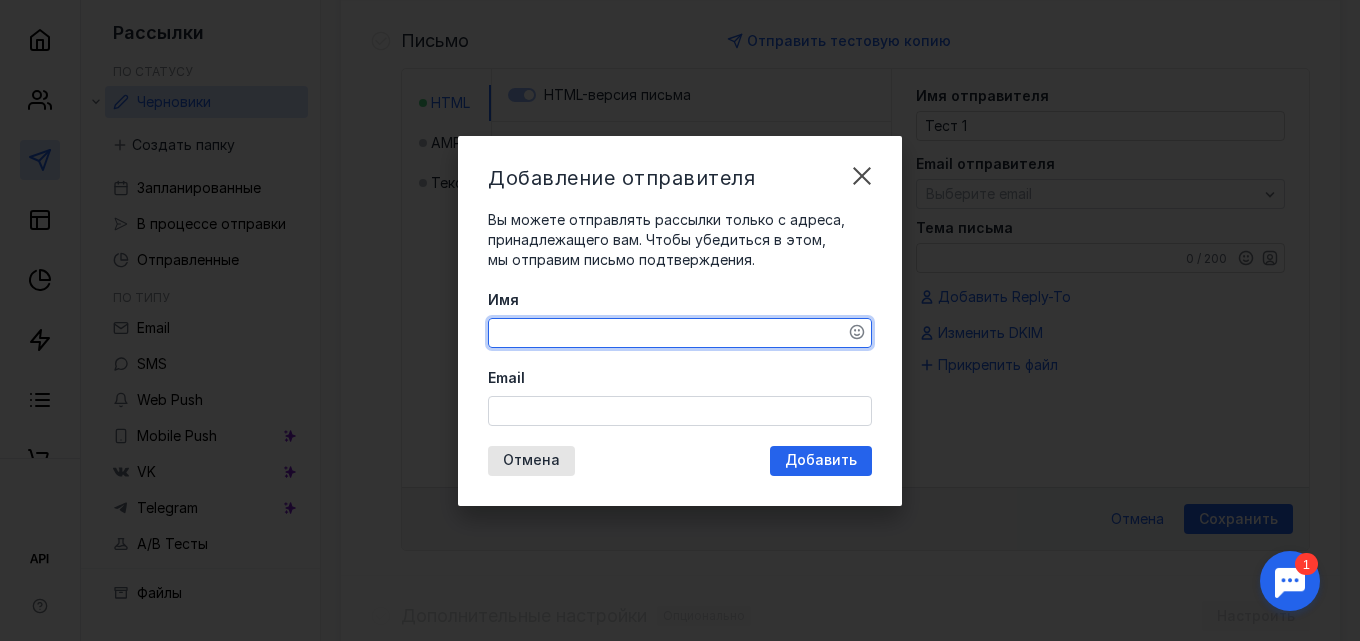 click on "Имя" at bounding box center (680, 333) 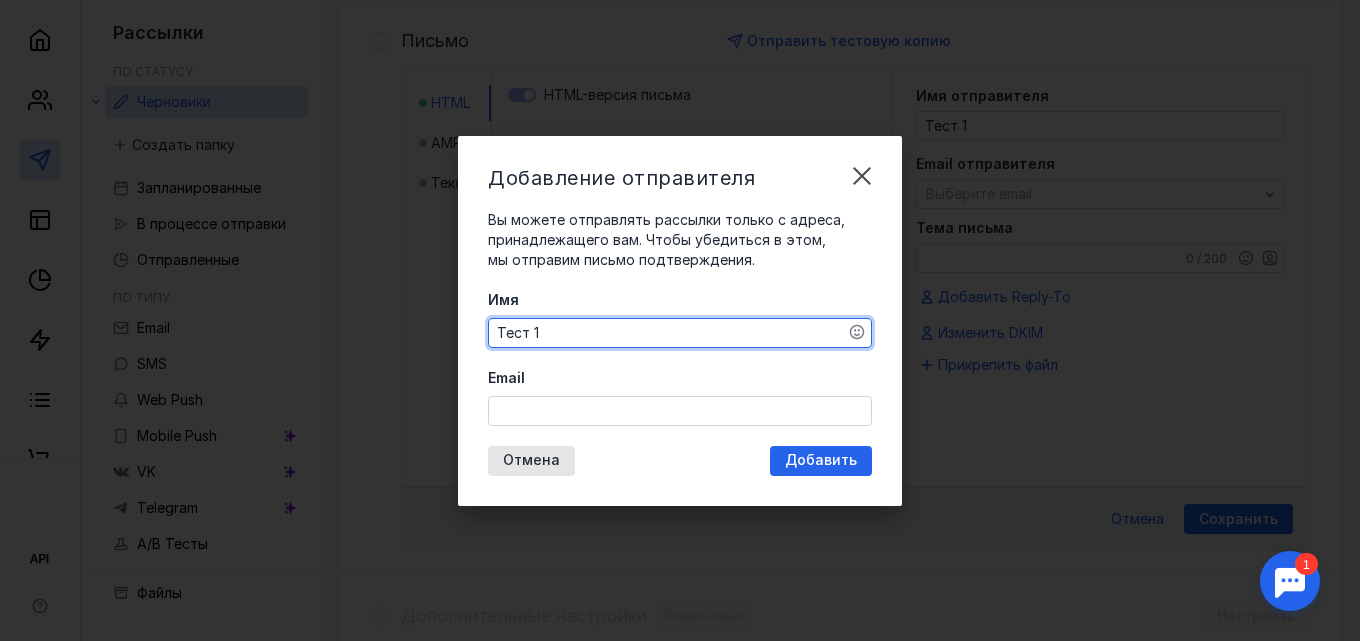 type on "Тест 1" 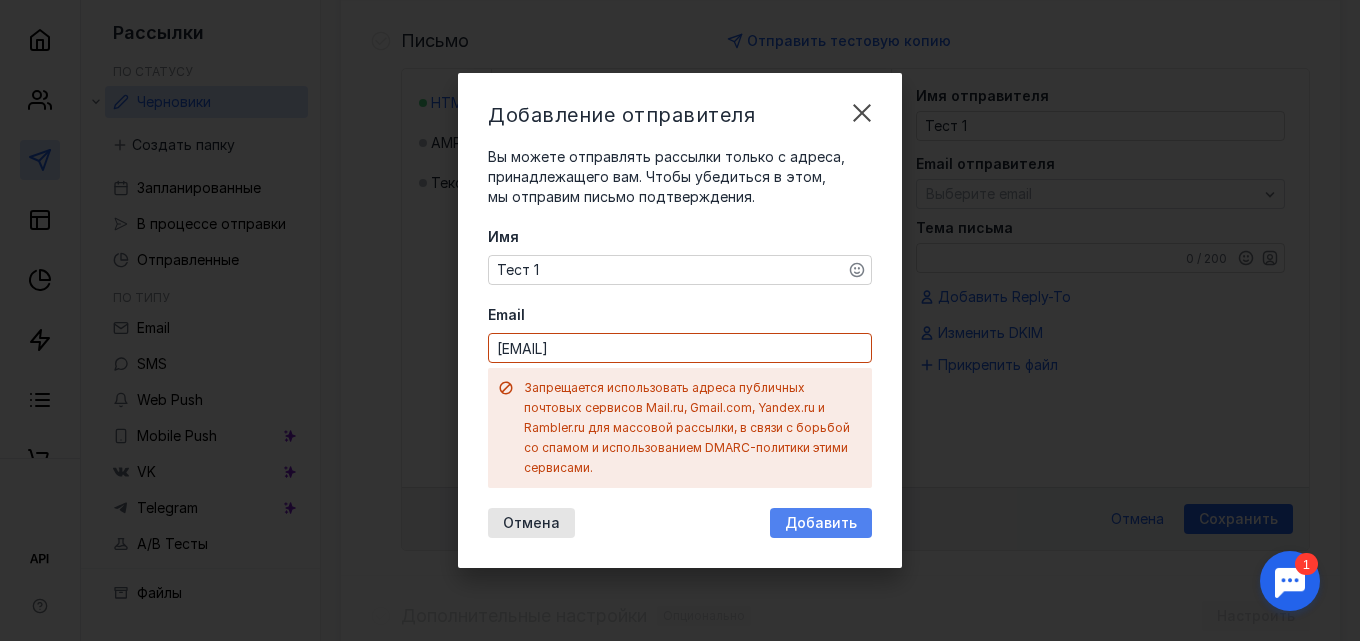 click on "Добавление отправителя Вы можете отправлять рассылки только с адреса, принадлежащего вам. Чтобы убедиться в этом, мы отправим письмо подтверждения. Имя Тест 1 Email [EMAIL] Запрещается использовать адреса публичных почтовых сервисов Mail.ru, Gmail.com, Yandex.ru и Rambler.ru для массовой рассылки, в связи с борьбой со спамом и использованием DMARC-политики этими сервисами. Отмена Добавить" at bounding box center (680, 320) 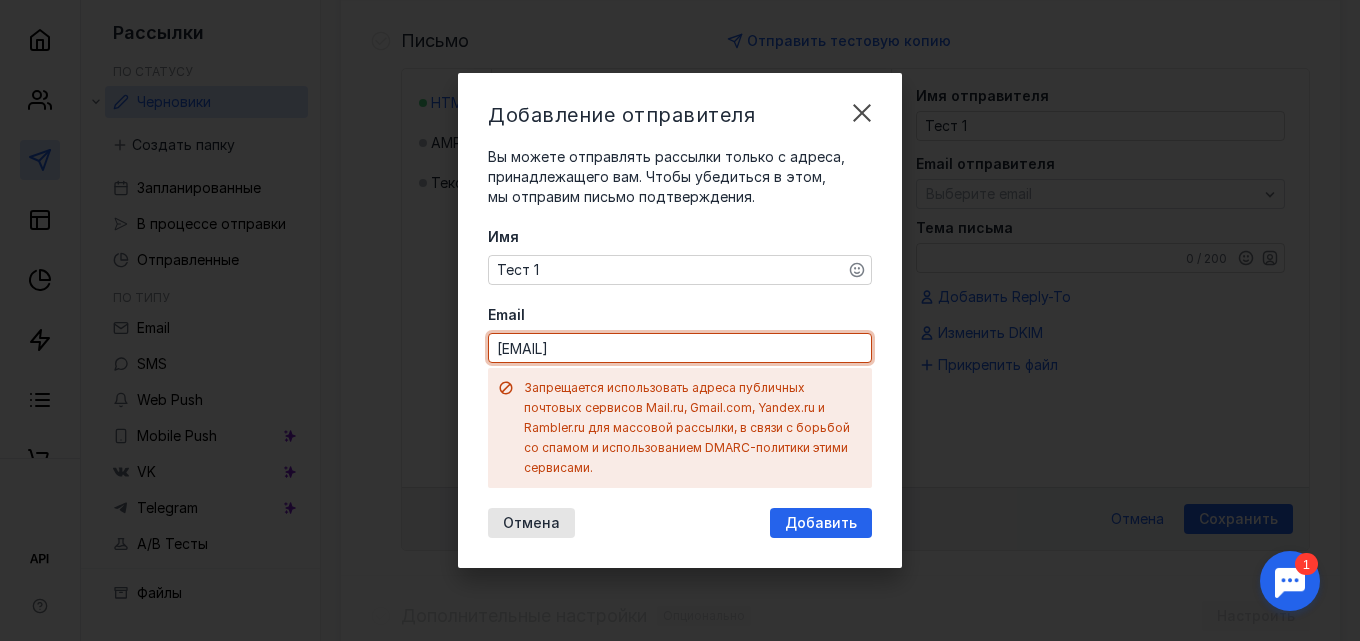 drag, startPoint x: 591, startPoint y: 356, endPoint x: 421, endPoint y: 370, distance: 170.5755 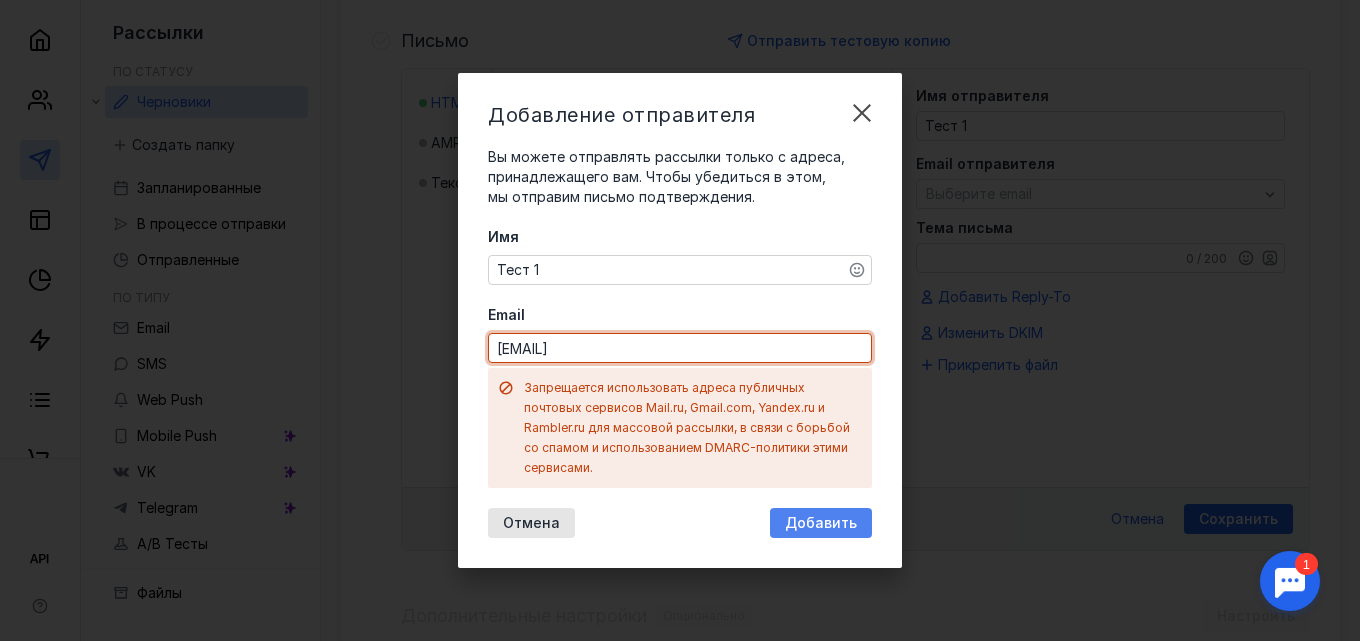 type on "[EMAIL]" 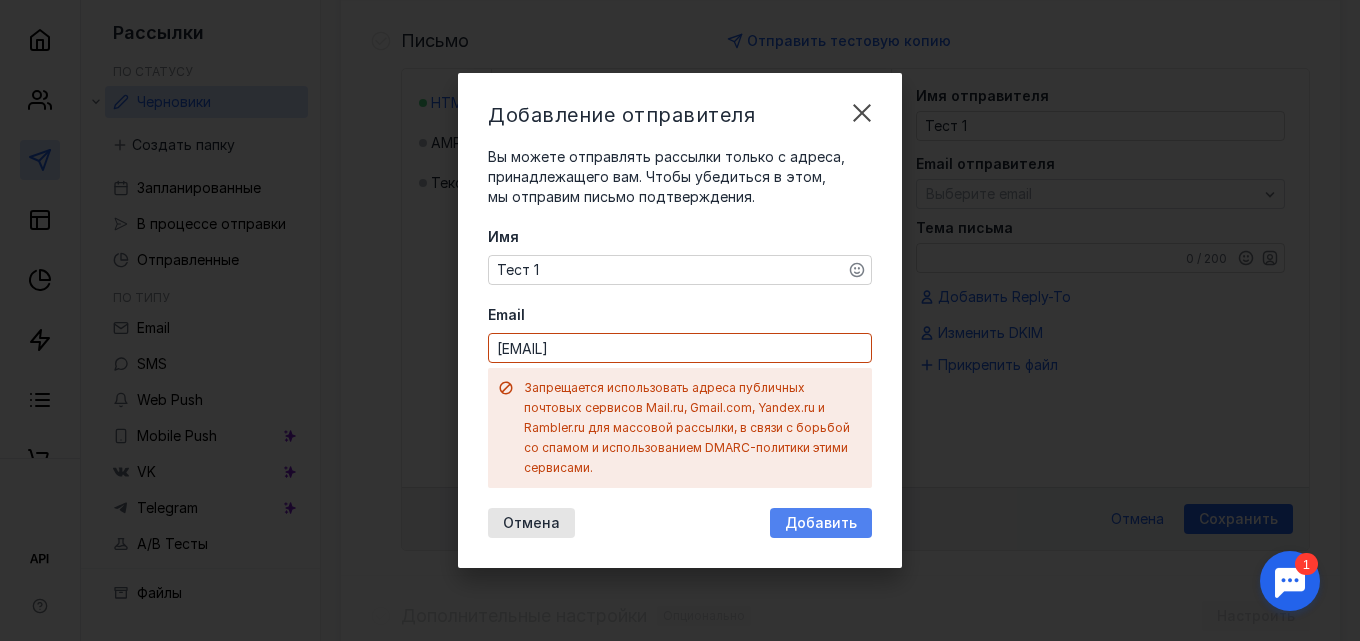 click on "Добавить" at bounding box center [821, 523] 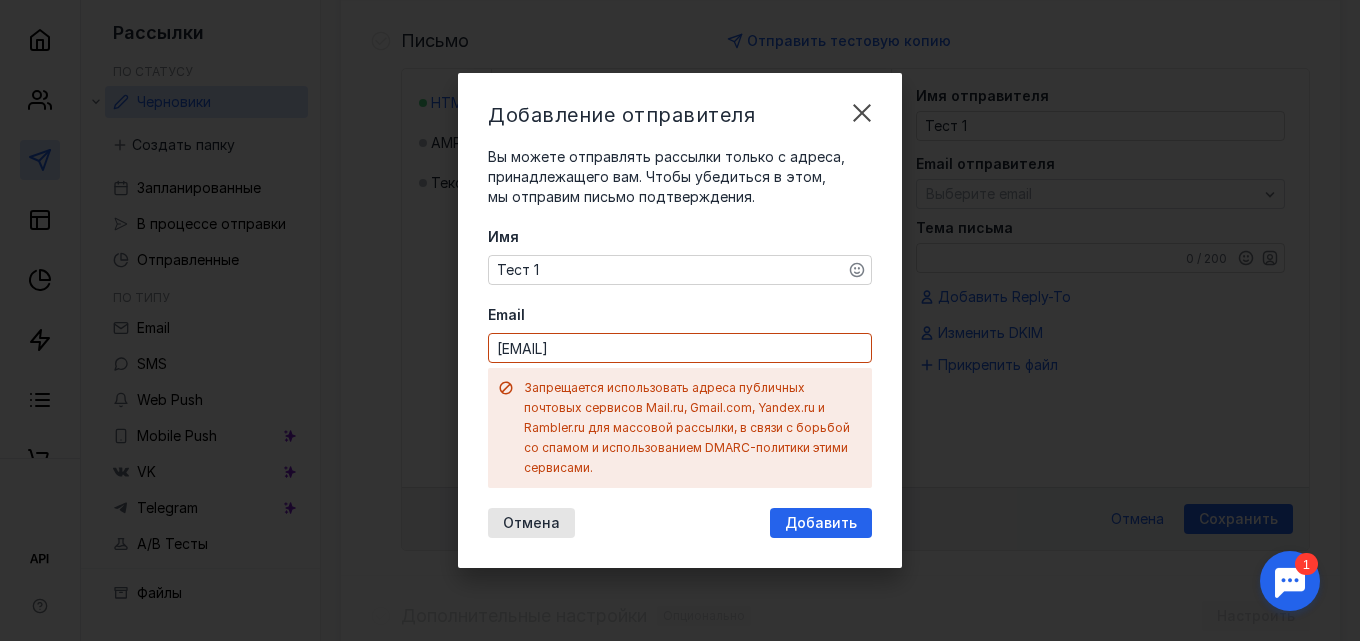 click on "[EMAIL]" at bounding box center (680, 348) 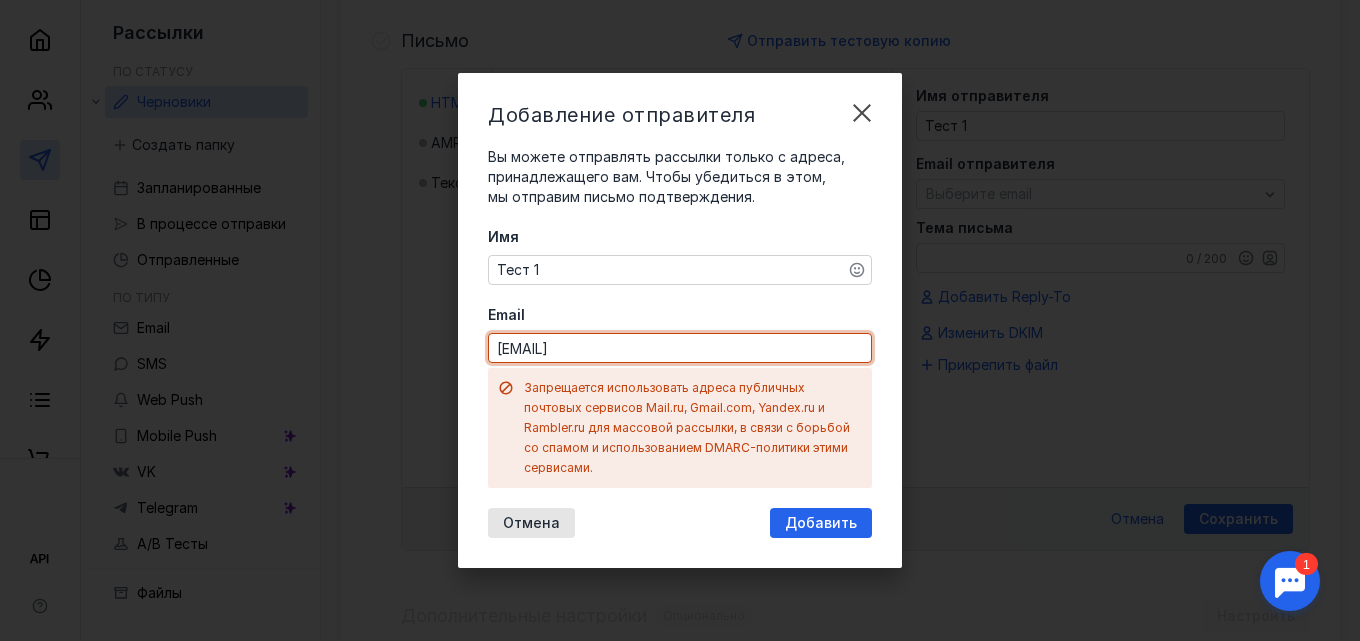 click on "[EMAIL]" at bounding box center [680, 348] 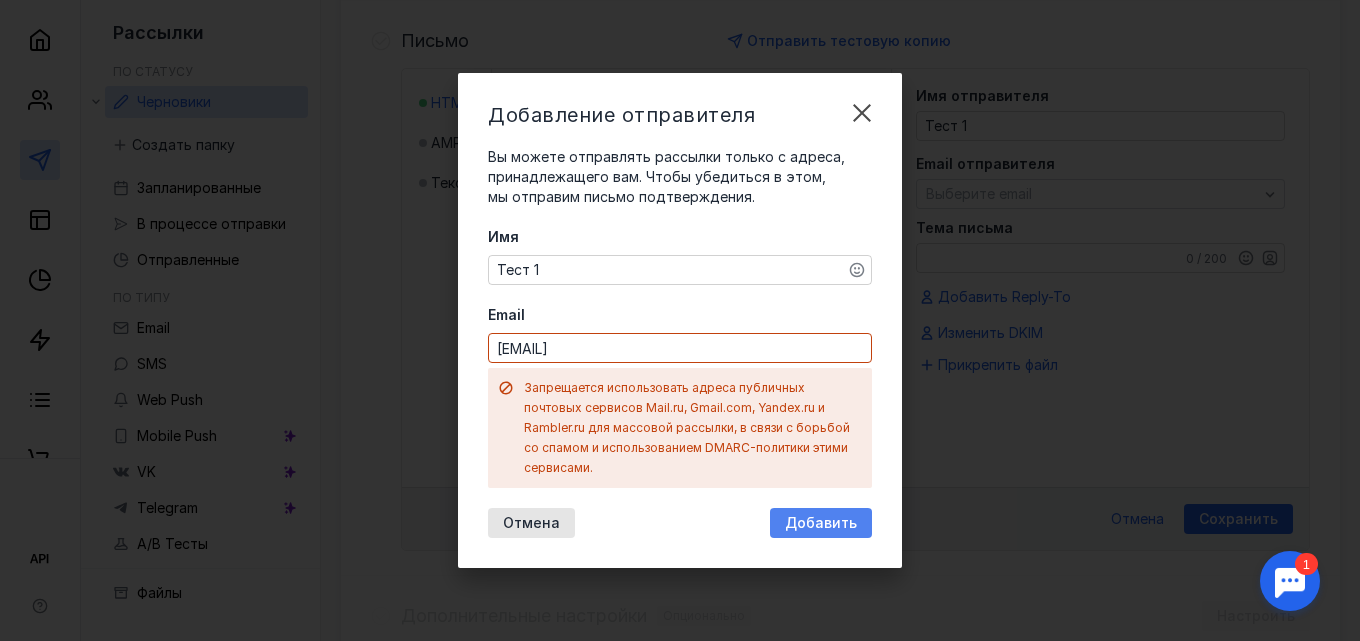 click on "Добавить" at bounding box center [821, 523] 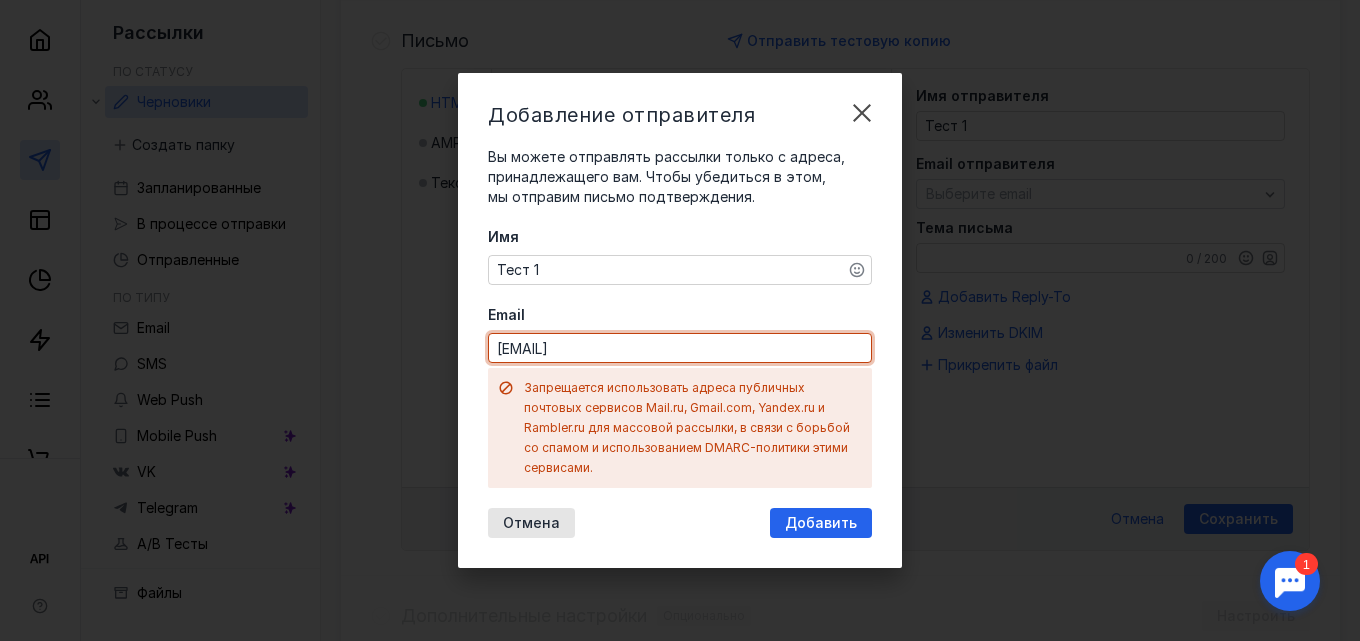 drag, startPoint x: 687, startPoint y: 362, endPoint x: 424, endPoint y: 345, distance: 263.54886 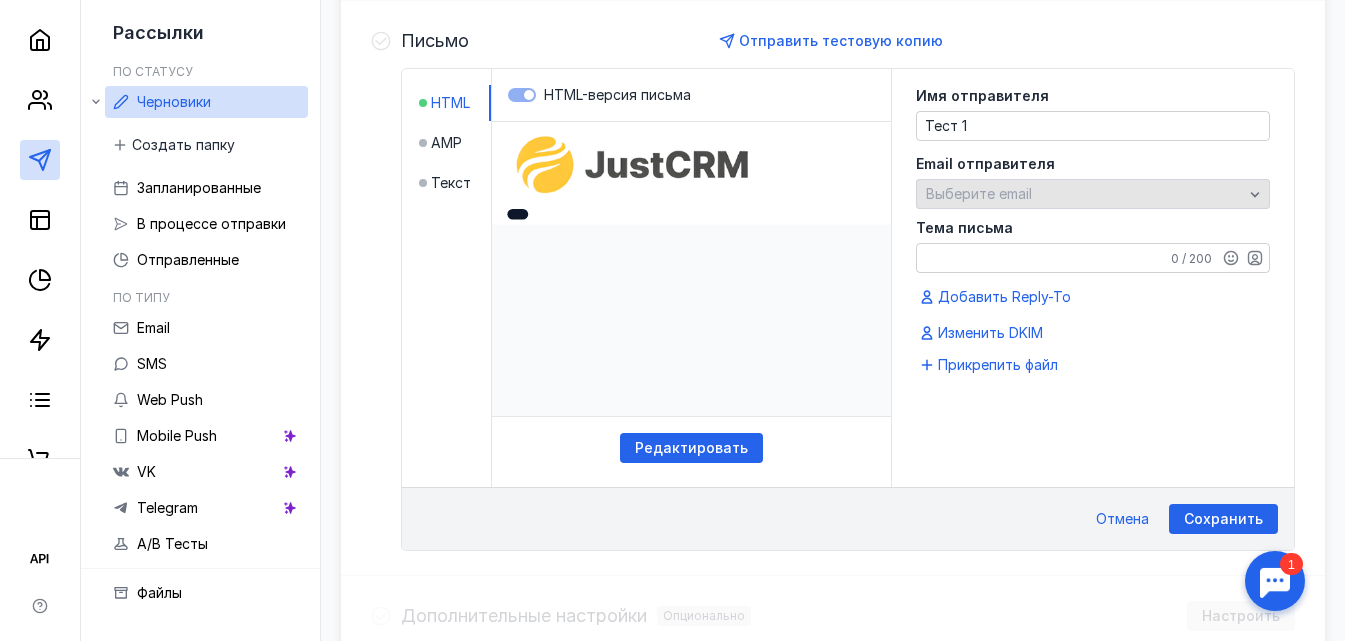 click on "Выберите email" at bounding box center (979, 193) 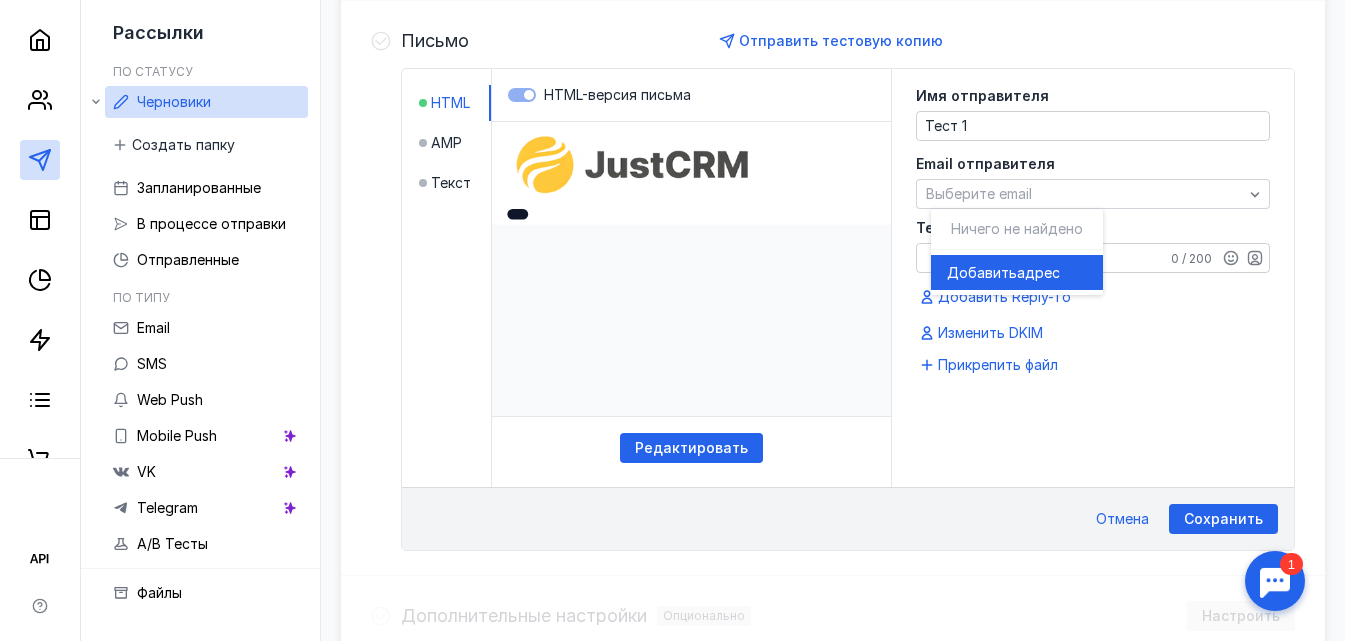 click on "адрес" at bounding box center [1038, 273] 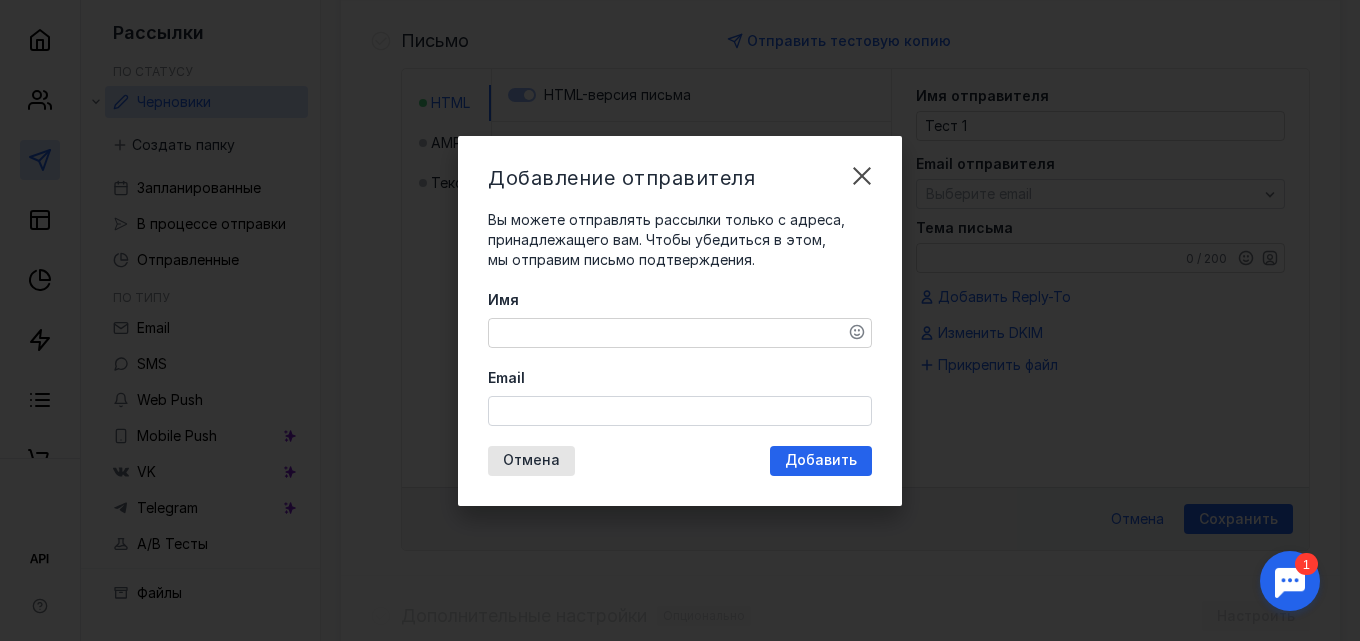 click on "Имя" at bounding box center [680, 333] 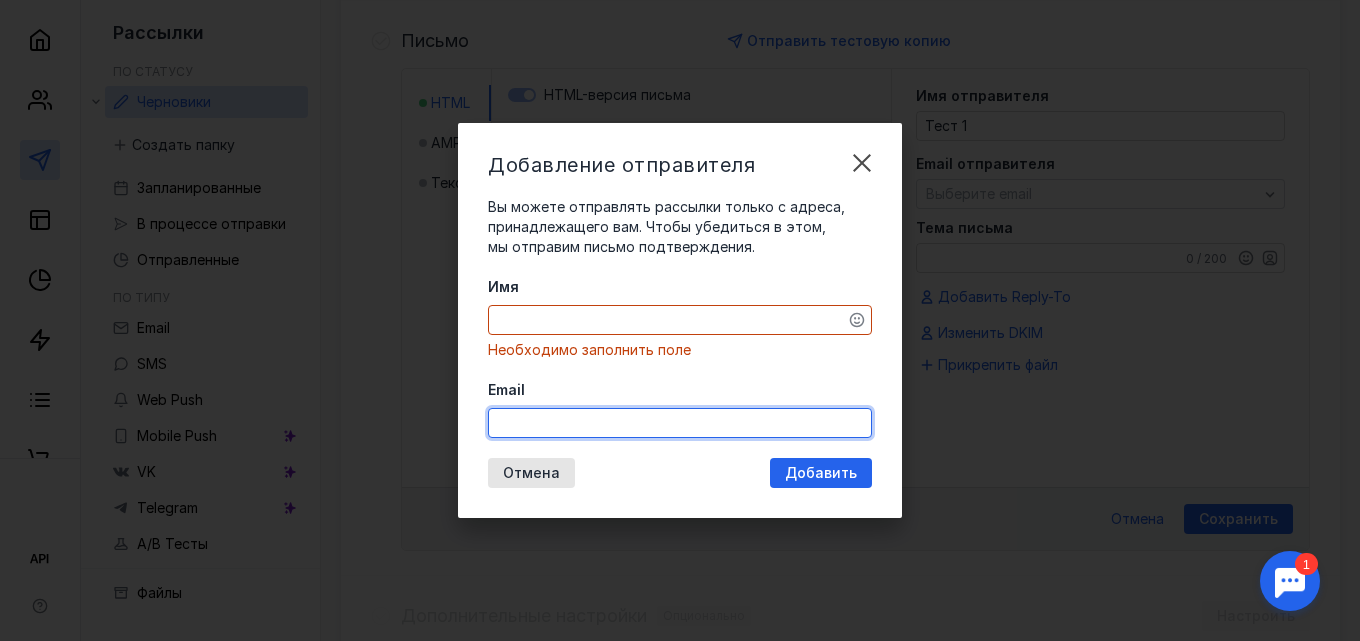 click on "Email" at bounding box center [680, 409] 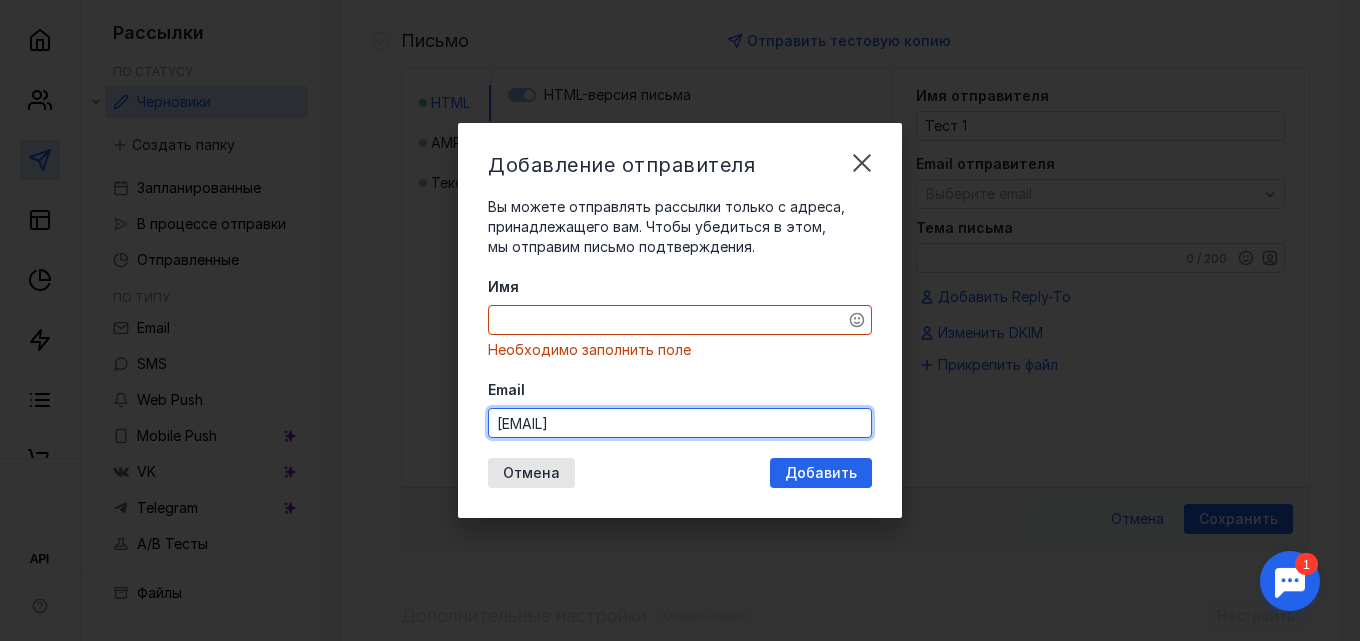 click on "Имя Необходимо заполнить поле Email [EMAIL]" at bounding box center (680, 357) 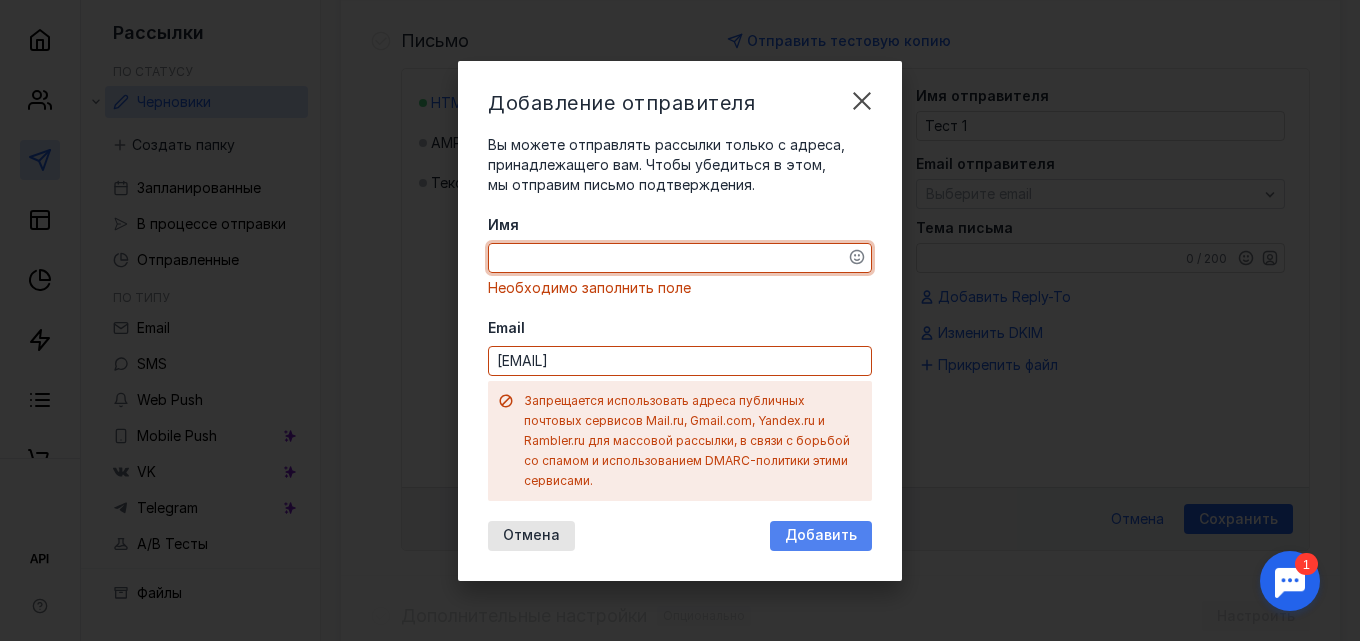 click on "Добавить" at bounding box center (821, 535) 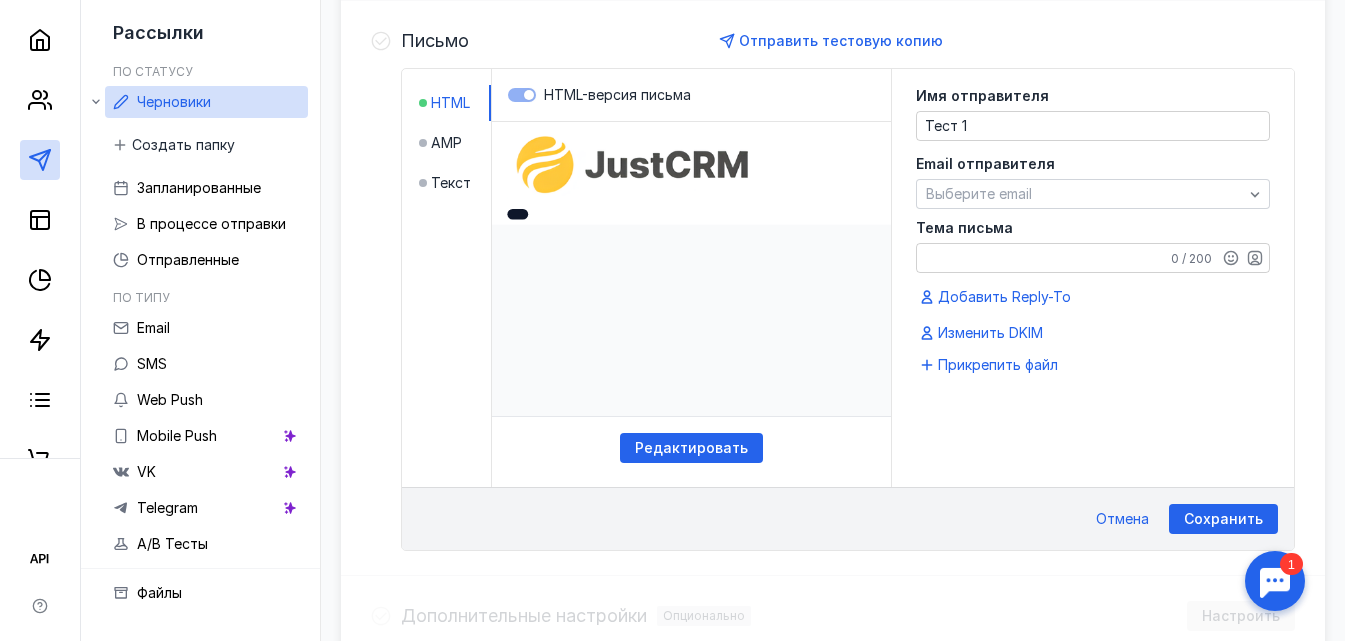 drag, startPoint x: 870, startPoint y: 107, endPoint x: 497, endPoint y: 0, distance: 388.04382 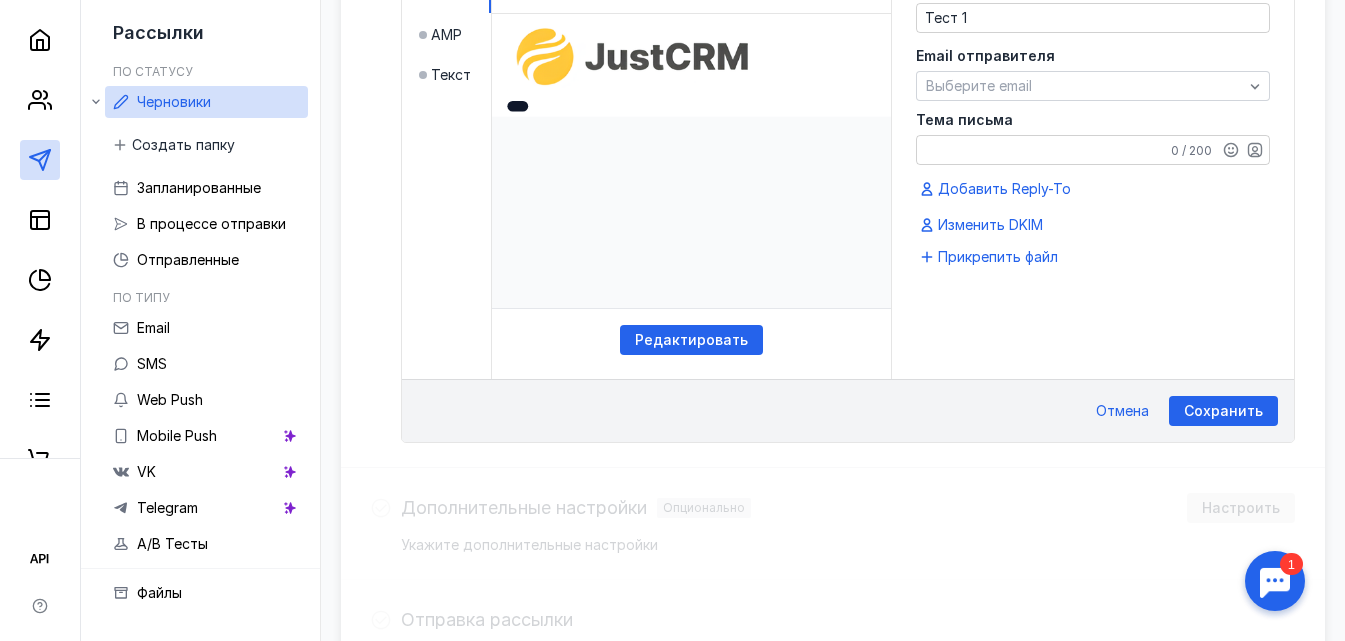 scroll, scrollTop: 610, scrollLeft: 0, axis: vertical 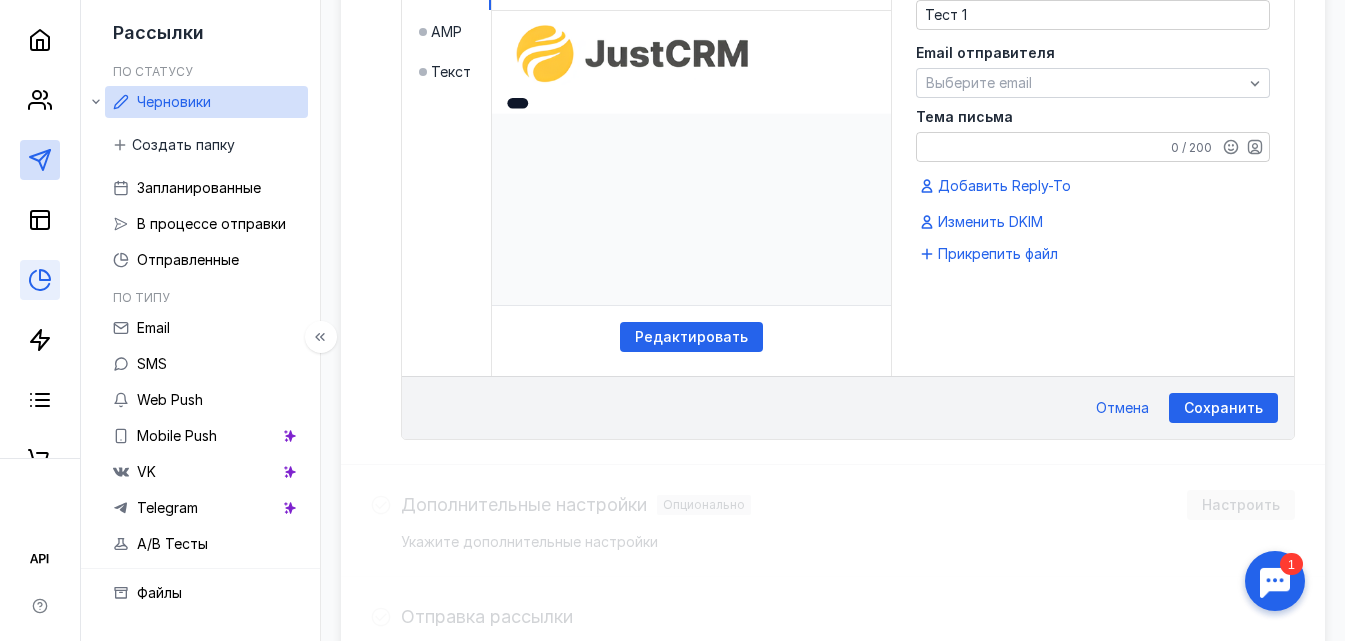 click at bounding box center [40, 280] 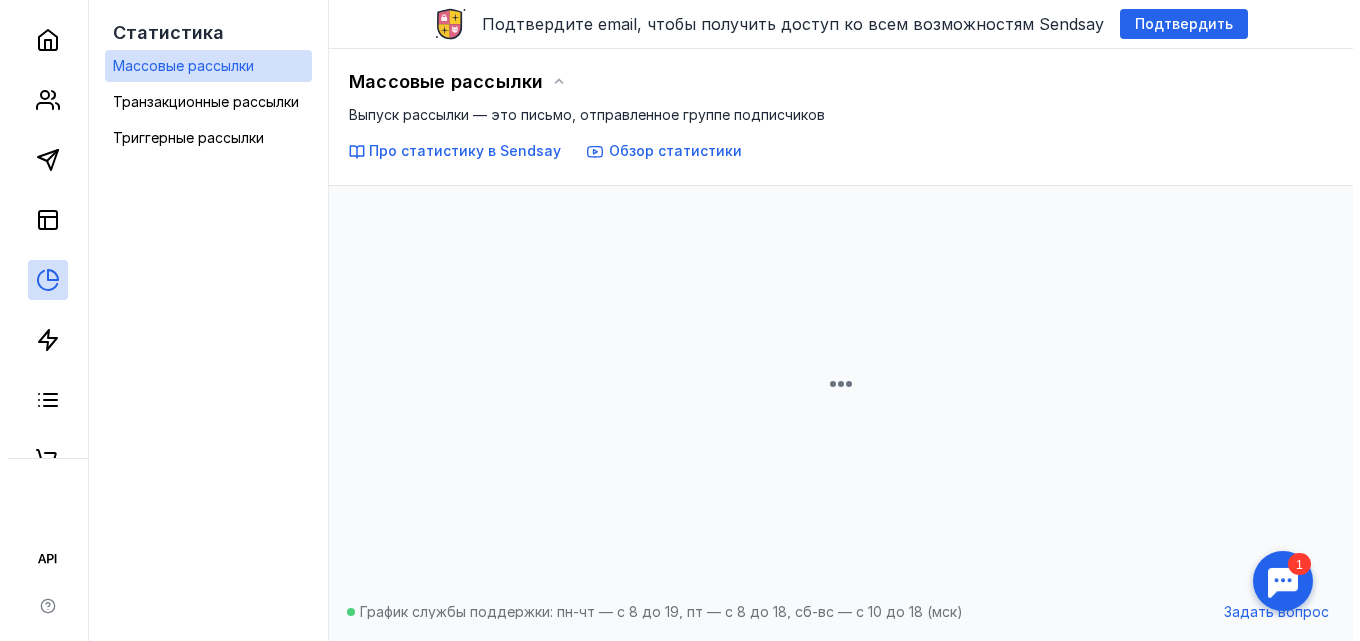 scroll, scrollTop: 163, scrollLeft: 0, axis: vertical 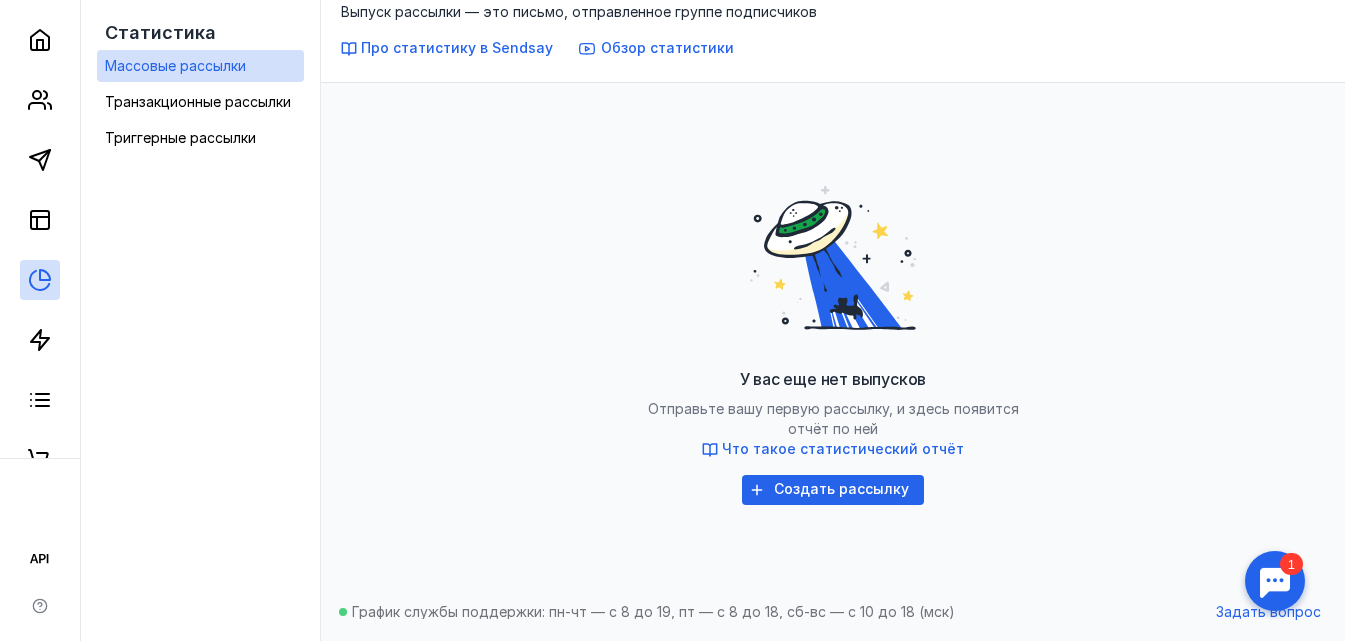 click on "Про статистику в Sendsay" at bounding box center [457, 47] 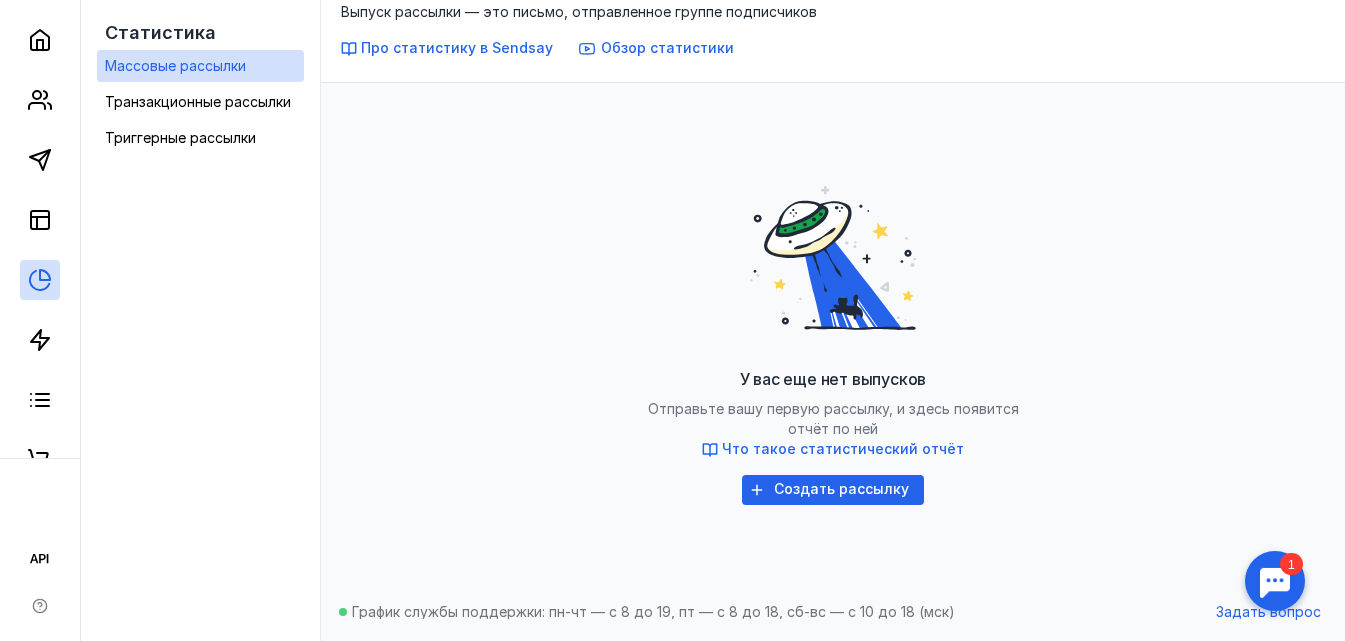 click on "Про статистику в Sendsay" at bounding box center [457, 47] 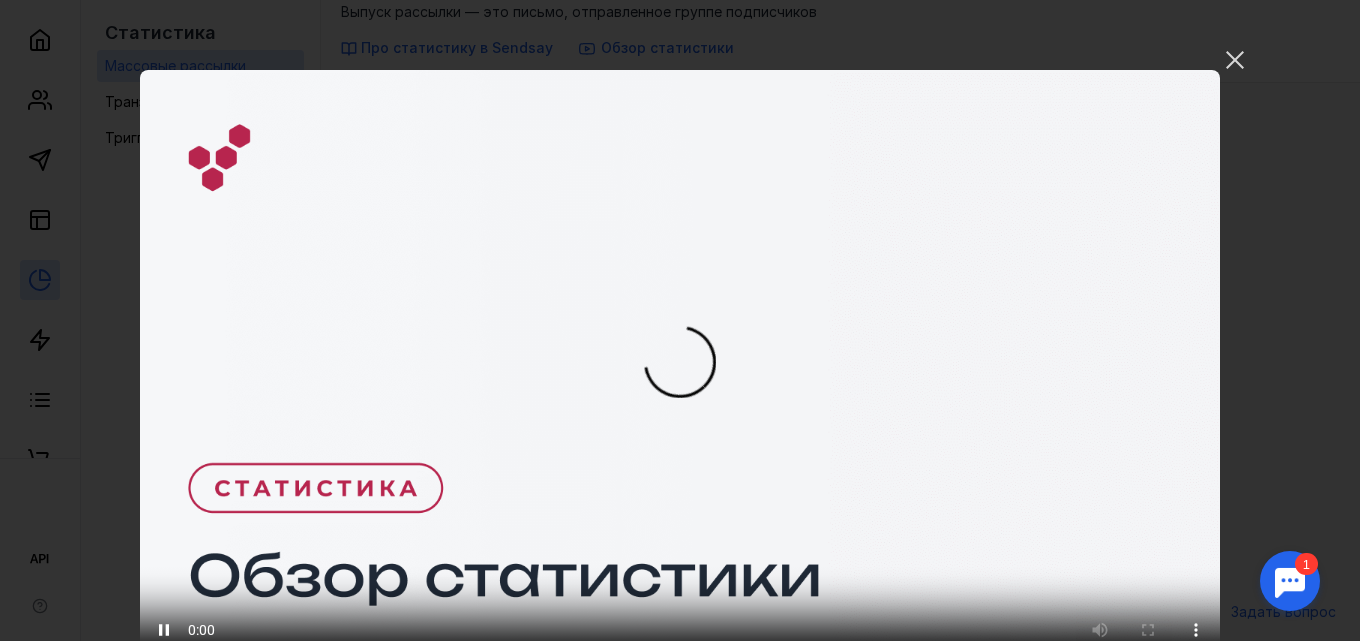 scroll, scrollTop: 87, scrollLeft: 0, axis: vertical 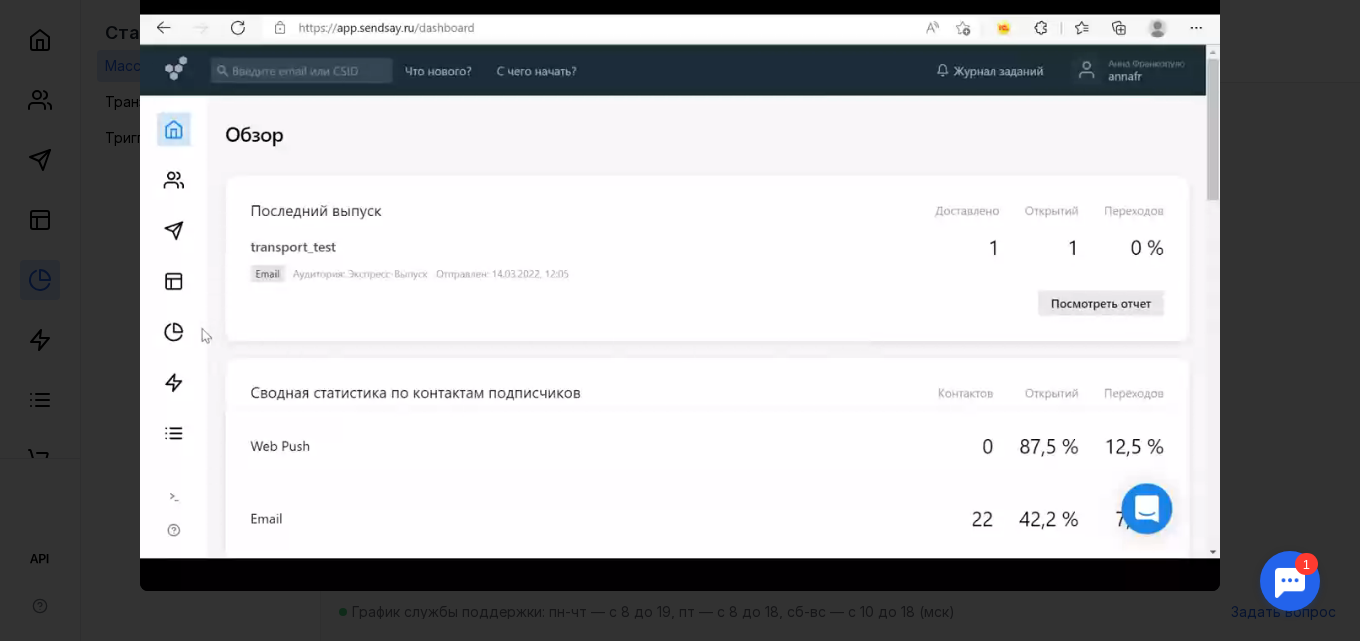 type 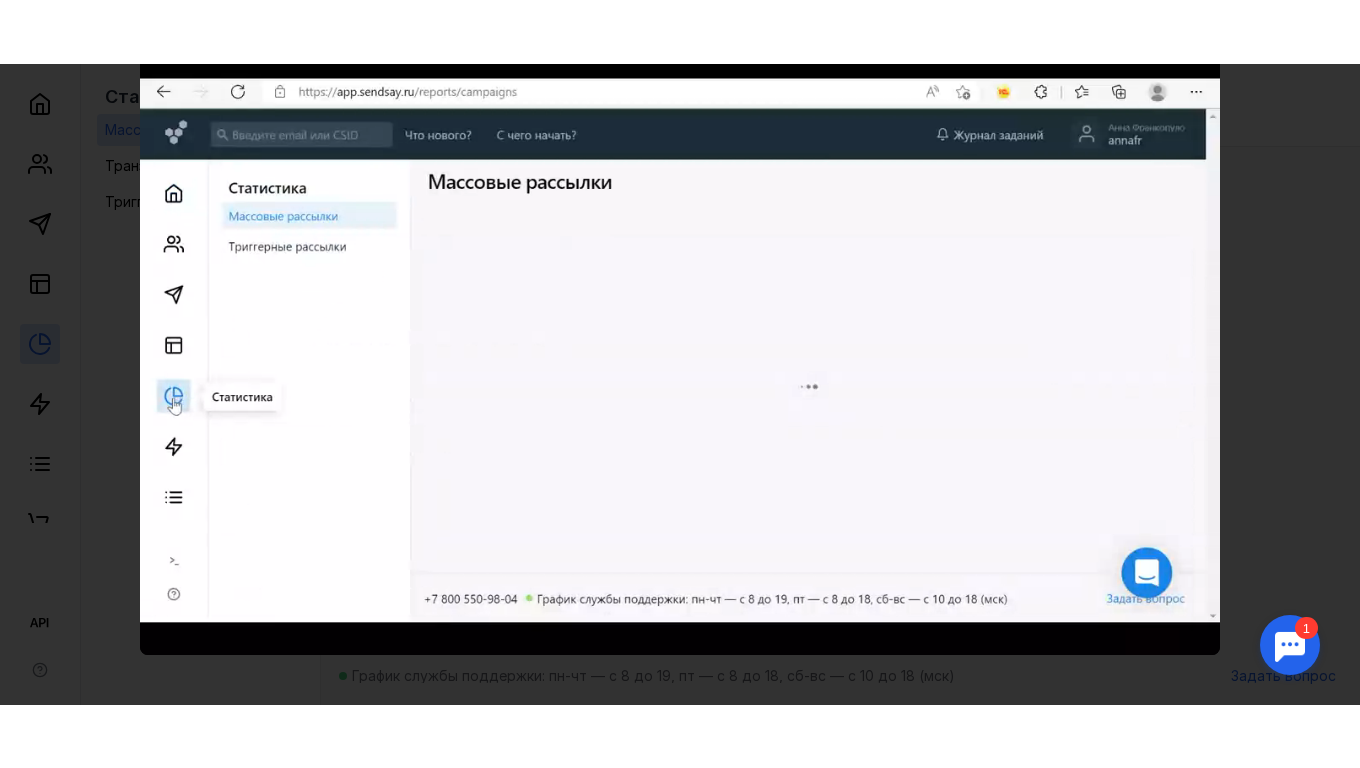 scroll, scrollTop: 36, scrollLeft: 0, axis: vertical 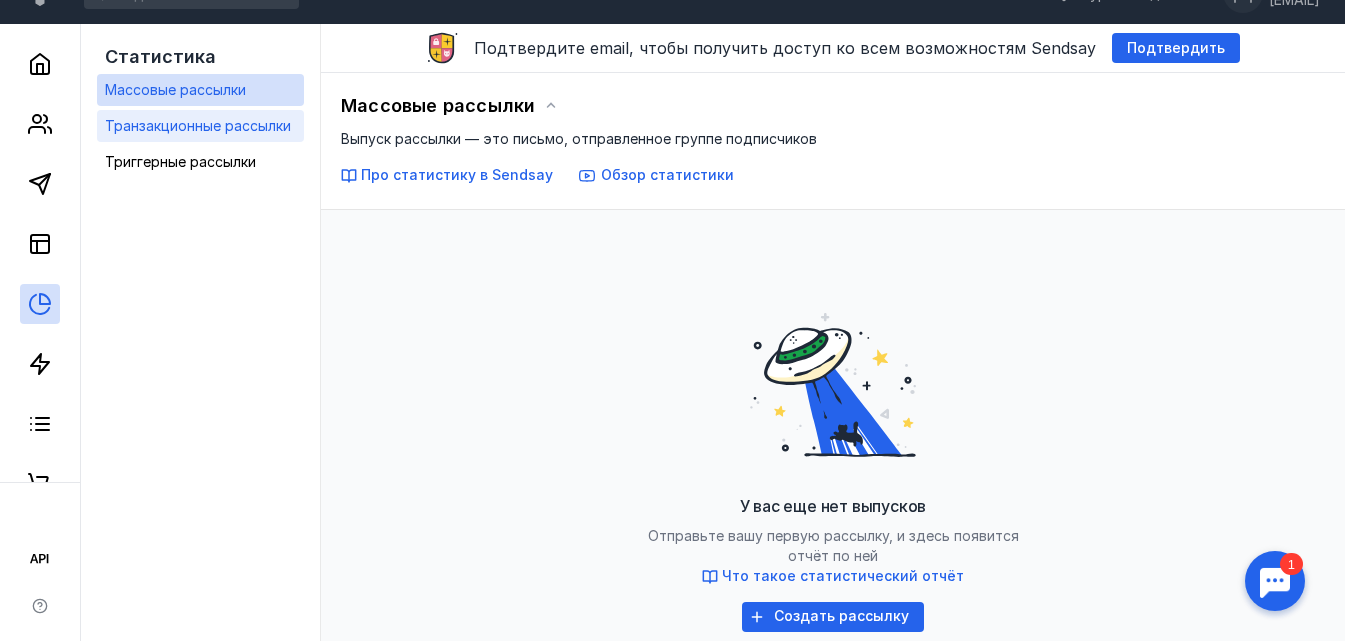 click on "Транзакционные рассылки" at bounding box center [198, 126] 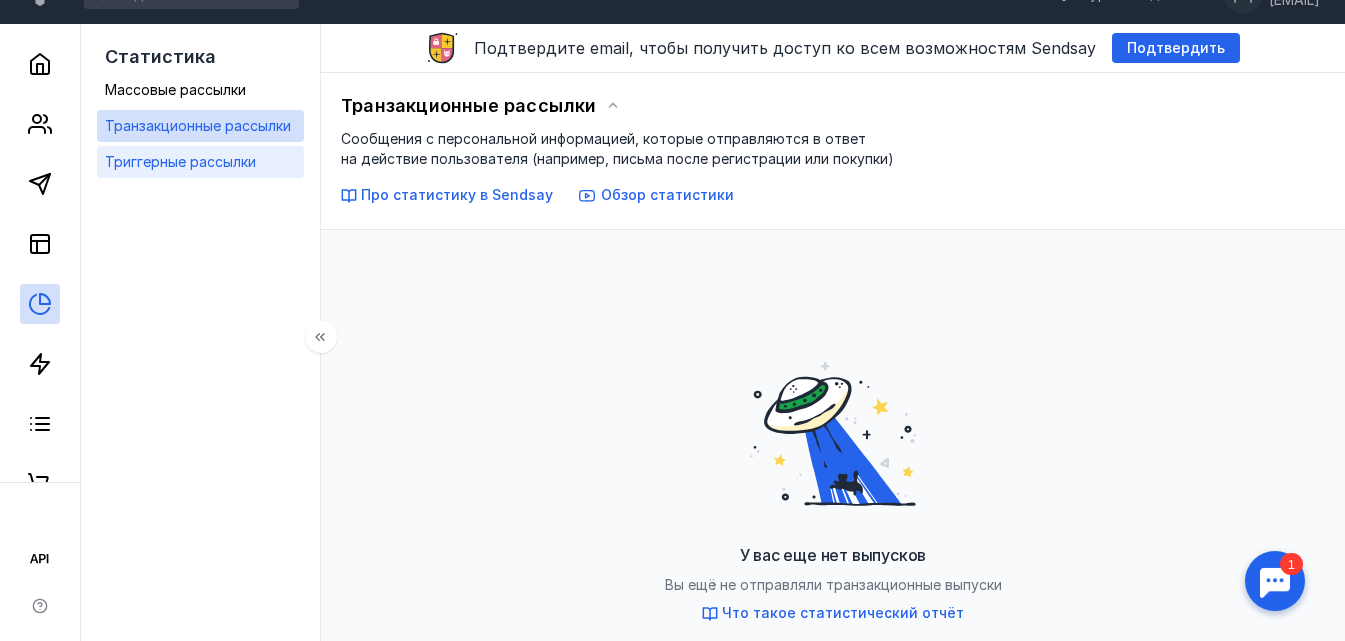 click on "Триггерные рассылки" at bounding box center (180, 161) 